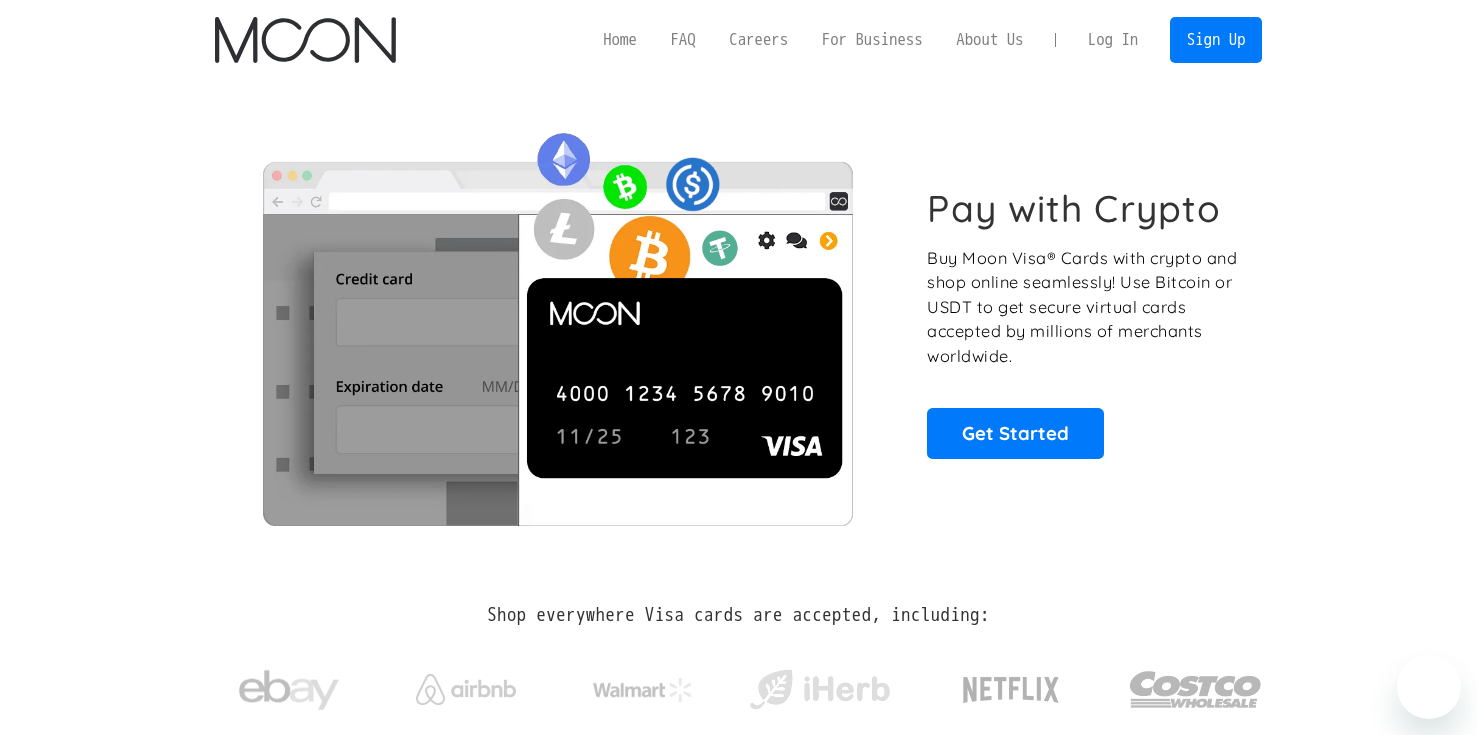 scroll, scrollTop: 0, scrollLeft: 0, axis: both 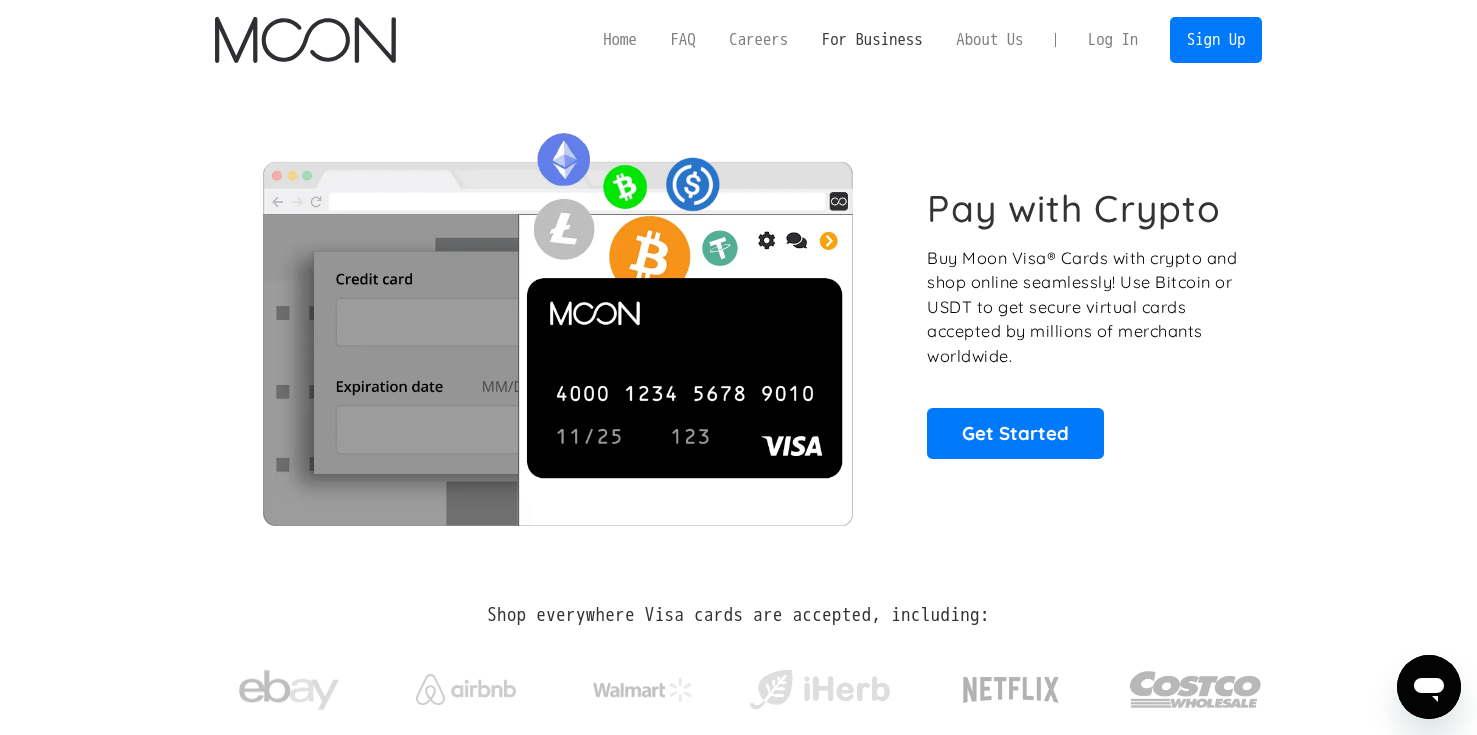 click on "For Business" at bounding box center (872, 39) 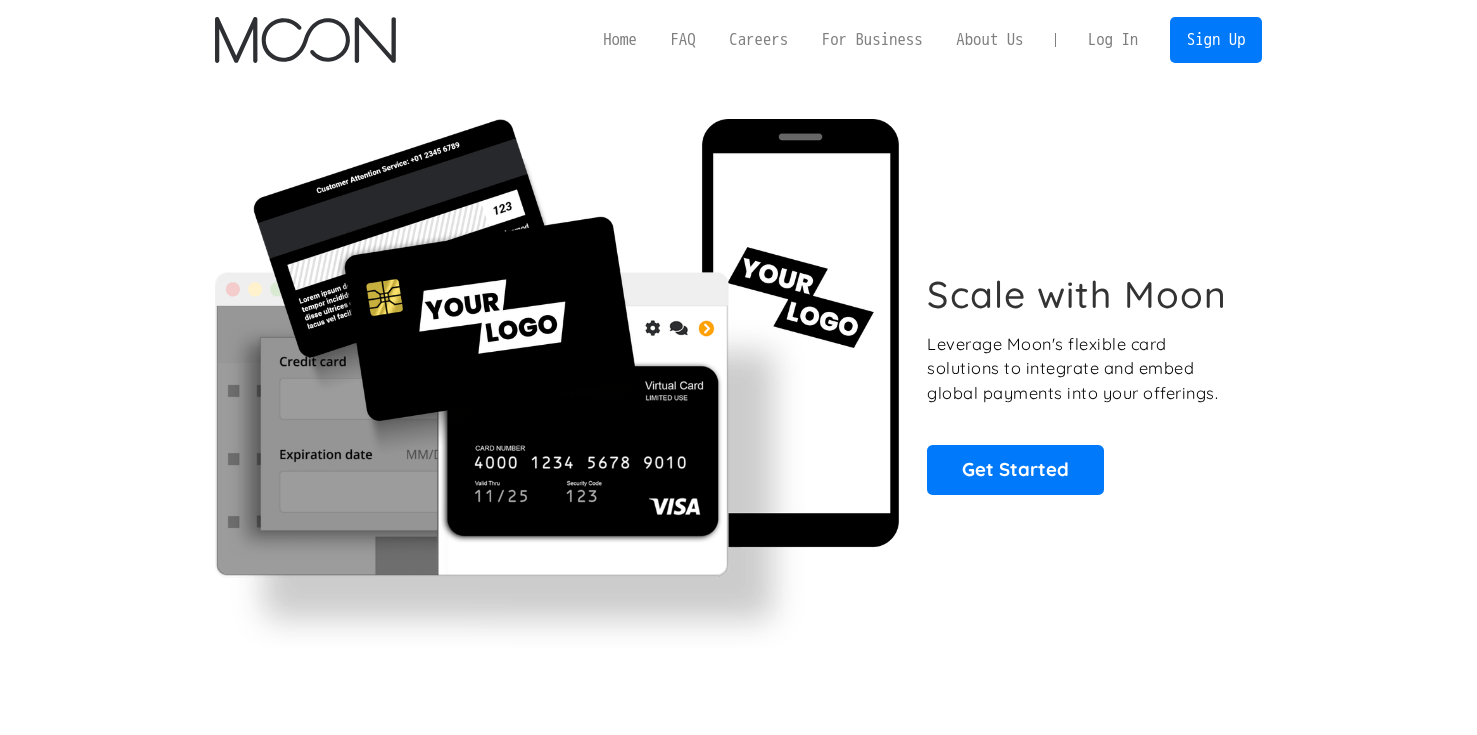 scroll, scrollTop: 0, scrollLeft: 0, axis: both 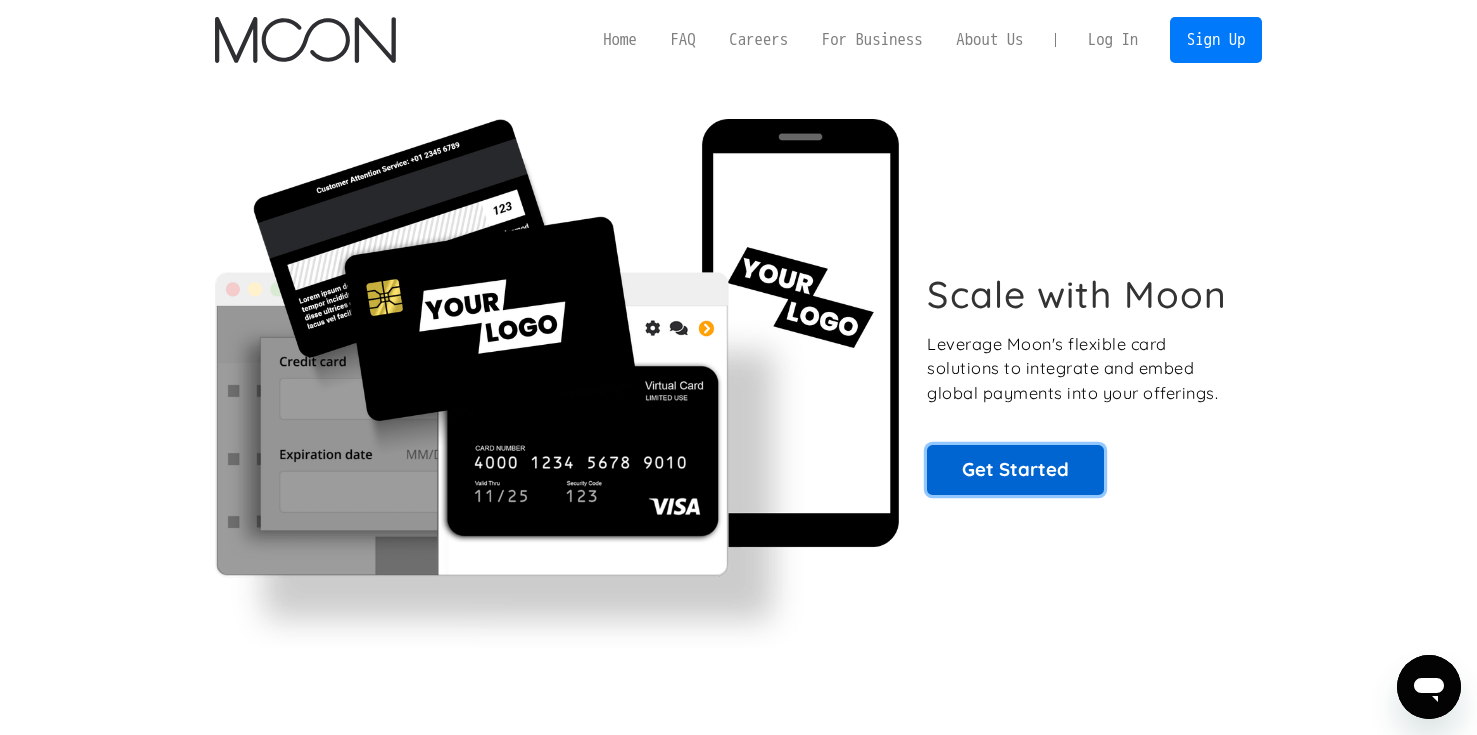click on "Get Started" at bounding box center [1015, 470] 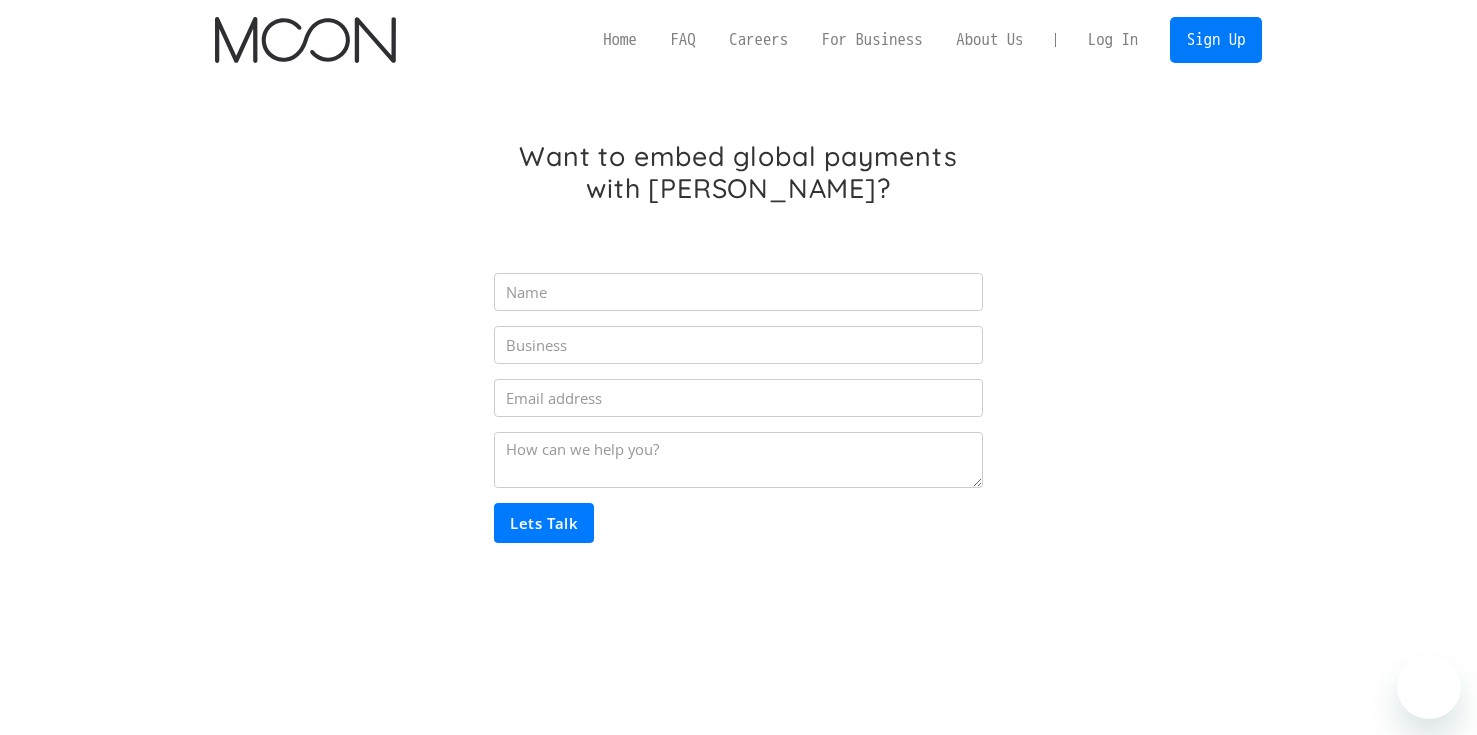 scroll, scrollTop: 0, scrollLeft: 0, axis: both 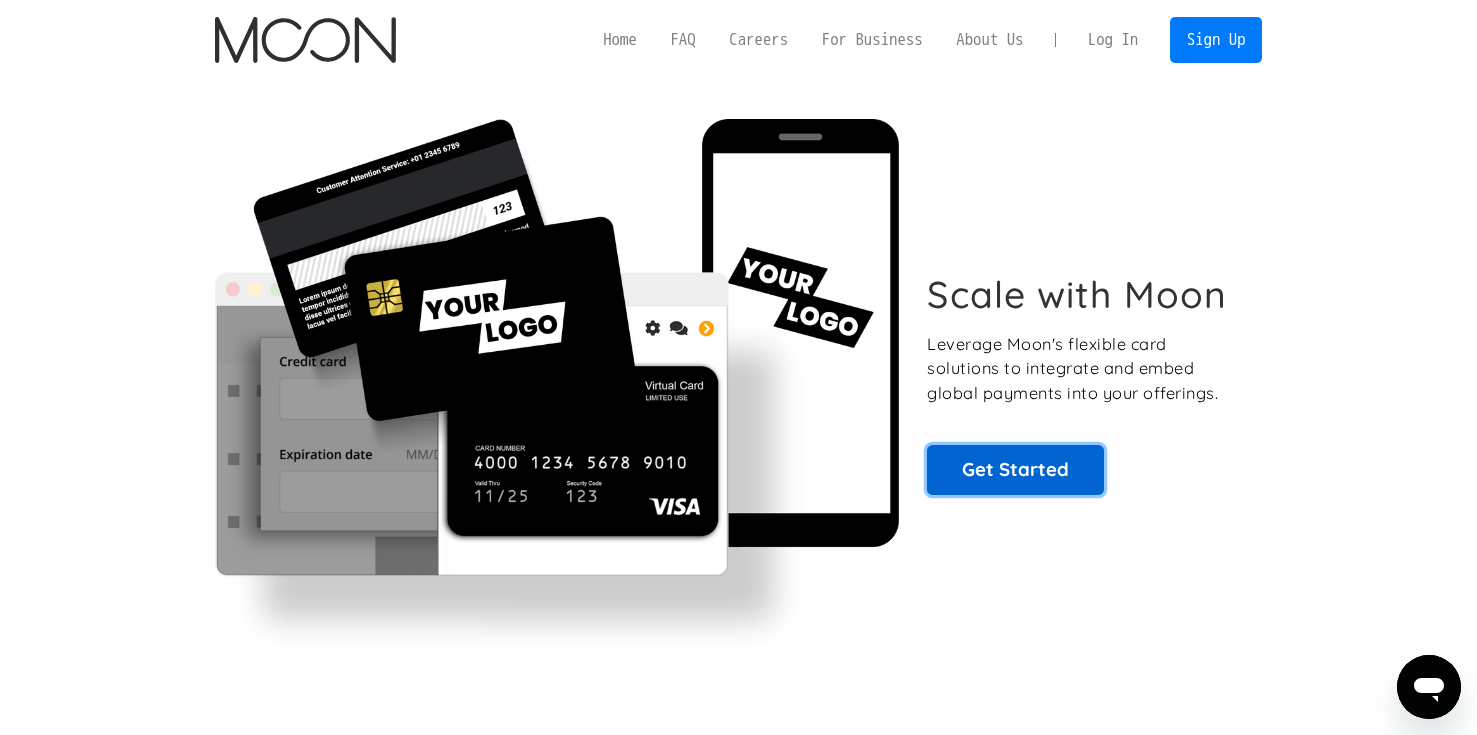 click on "Get Started" at bounding box center [1015, 470] 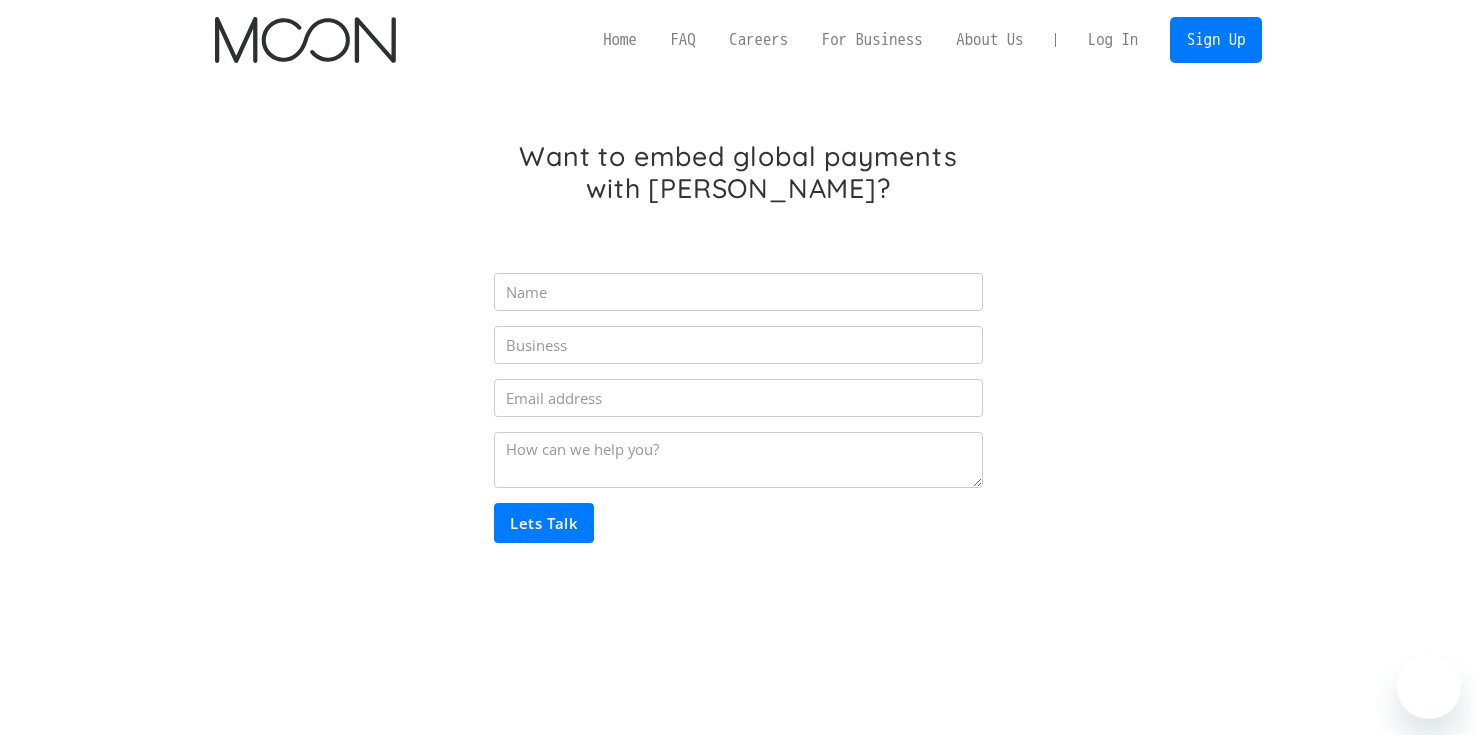 scroll, scrollTop: 0, scrollLeft: 0, axis: both 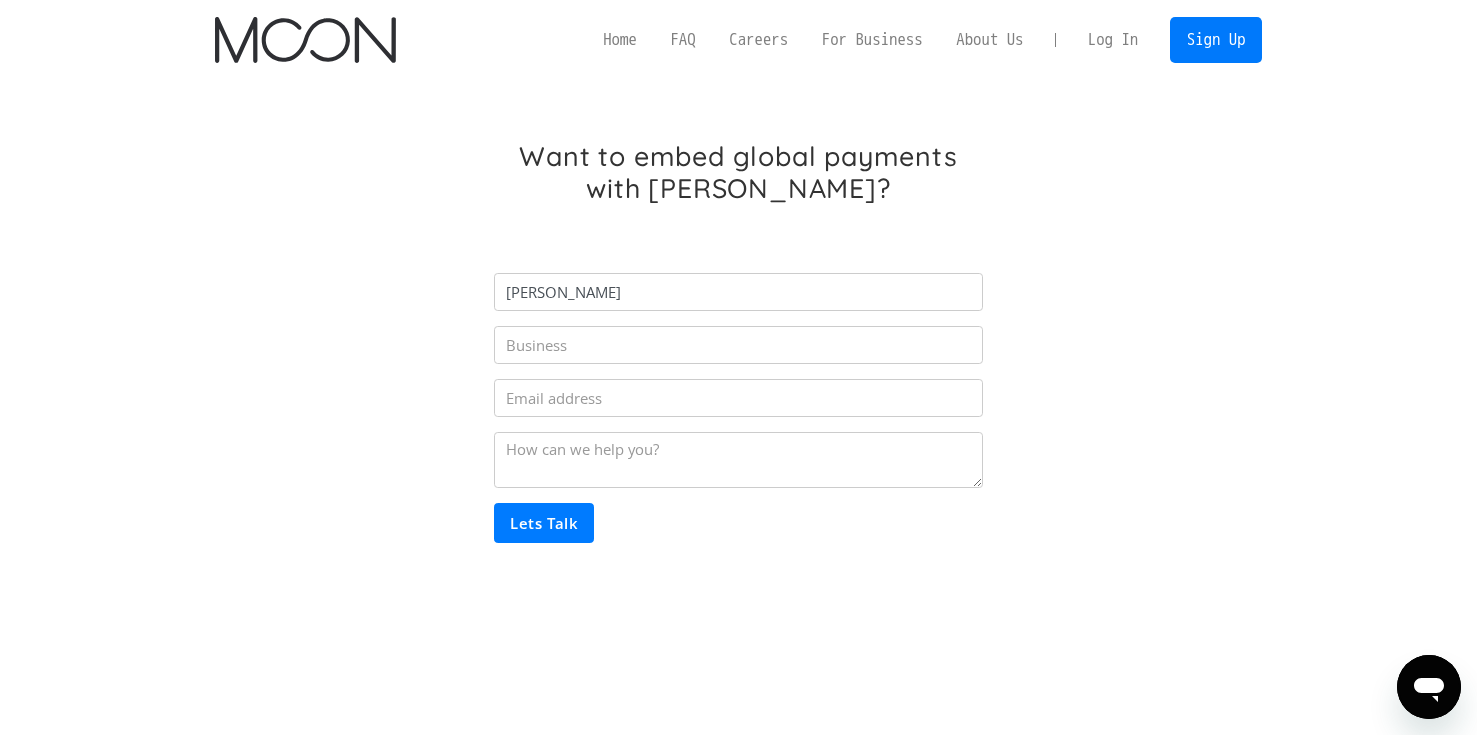 type on "[PERSON_NAME]" 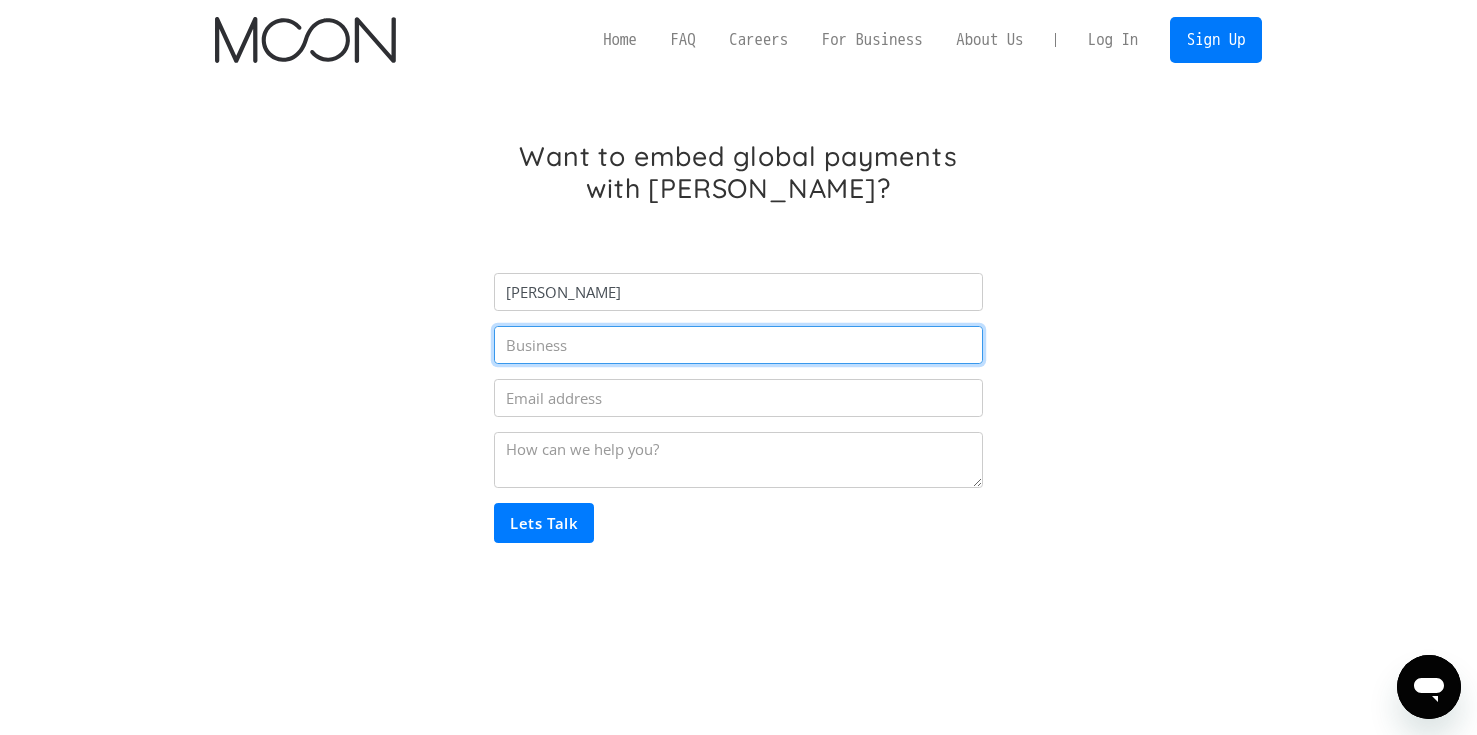 click at bounding box center [738, 345] 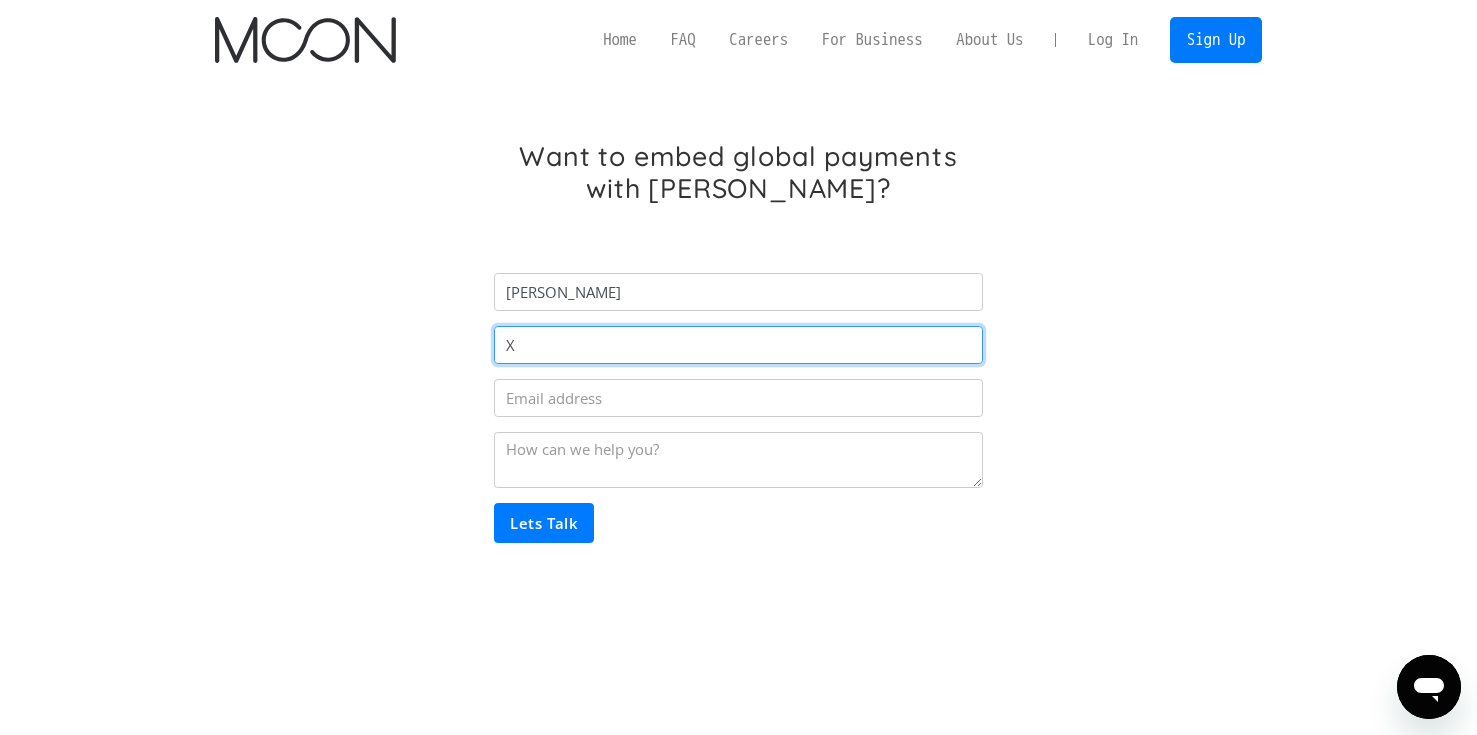 type on "X" 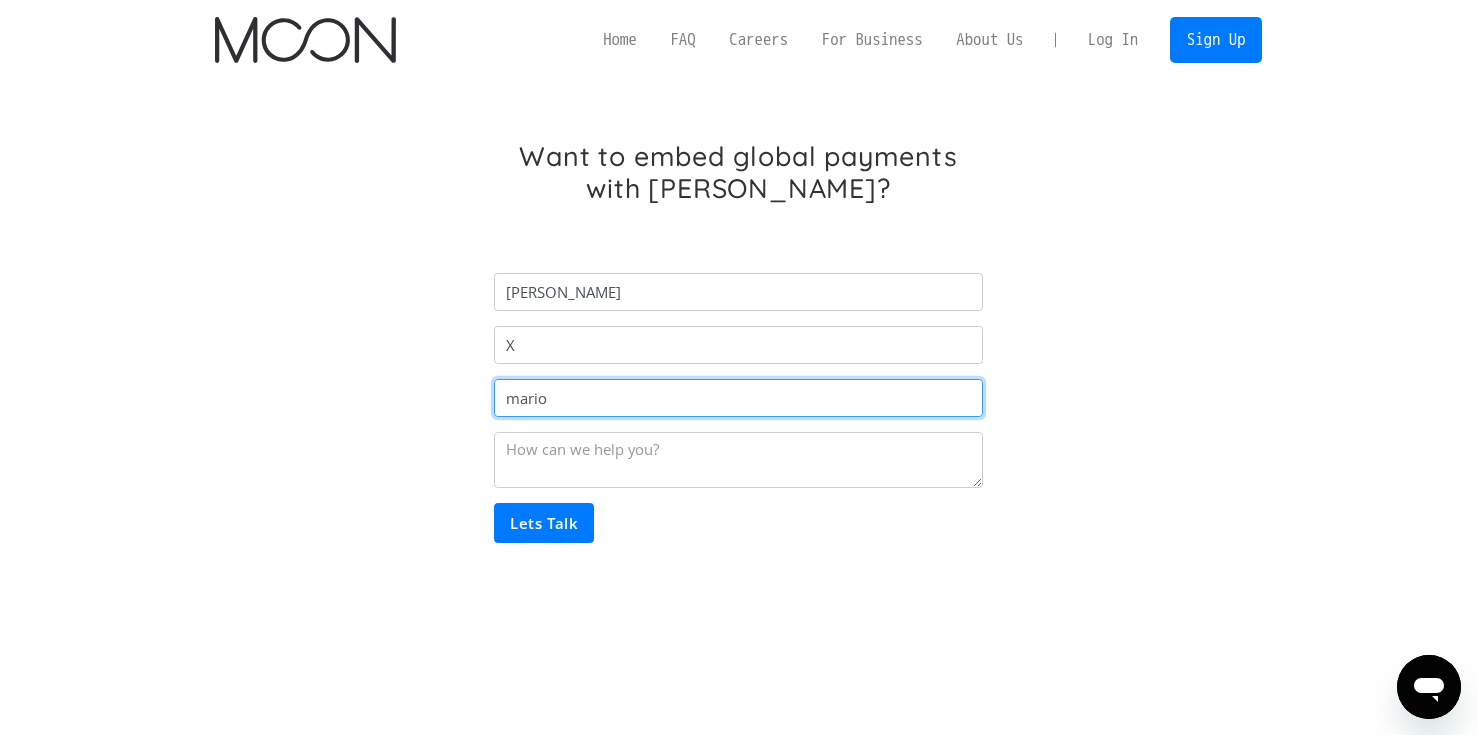 type on "[EMAIL_ADDRESS][DOMAIN_NAME]" 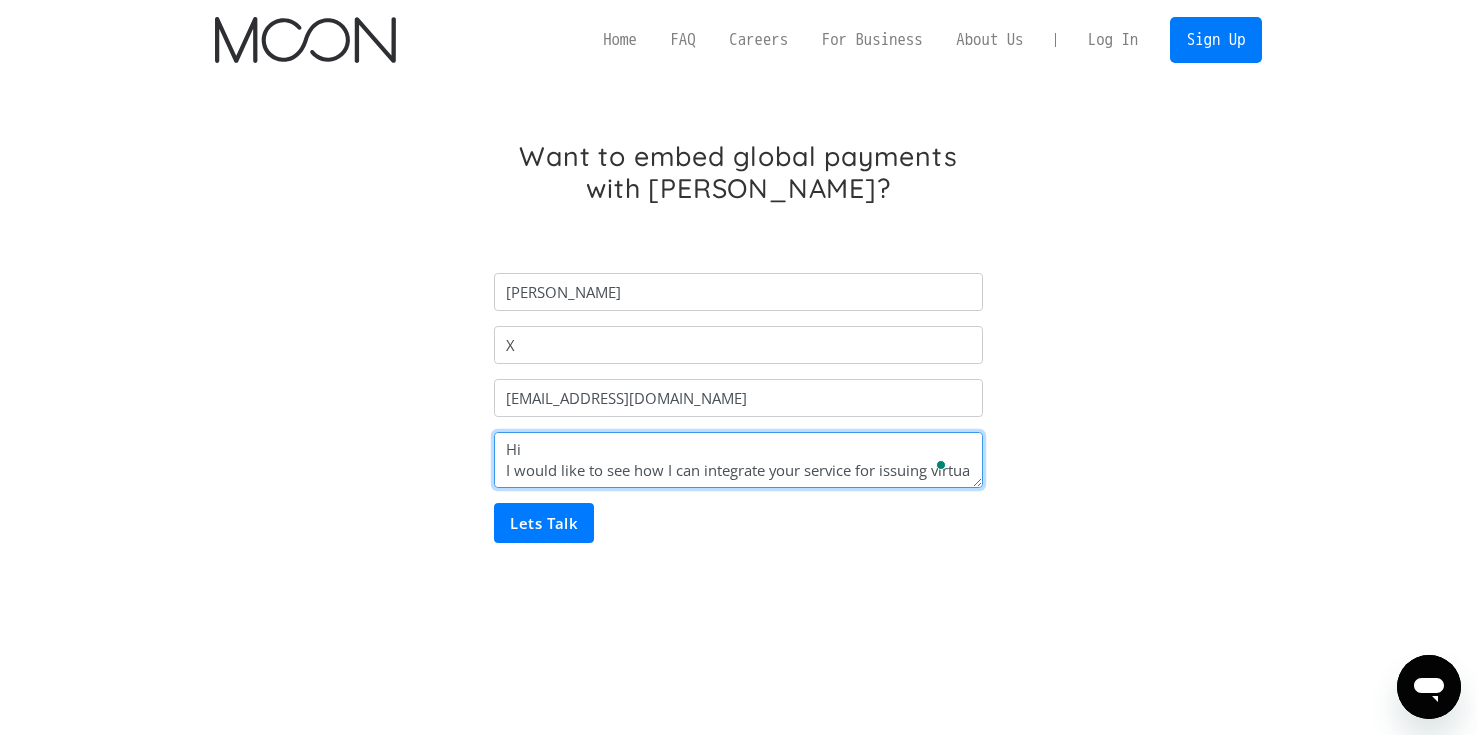 scroll, scrollTop: 15, scrollLeft: 0, axis: vertical 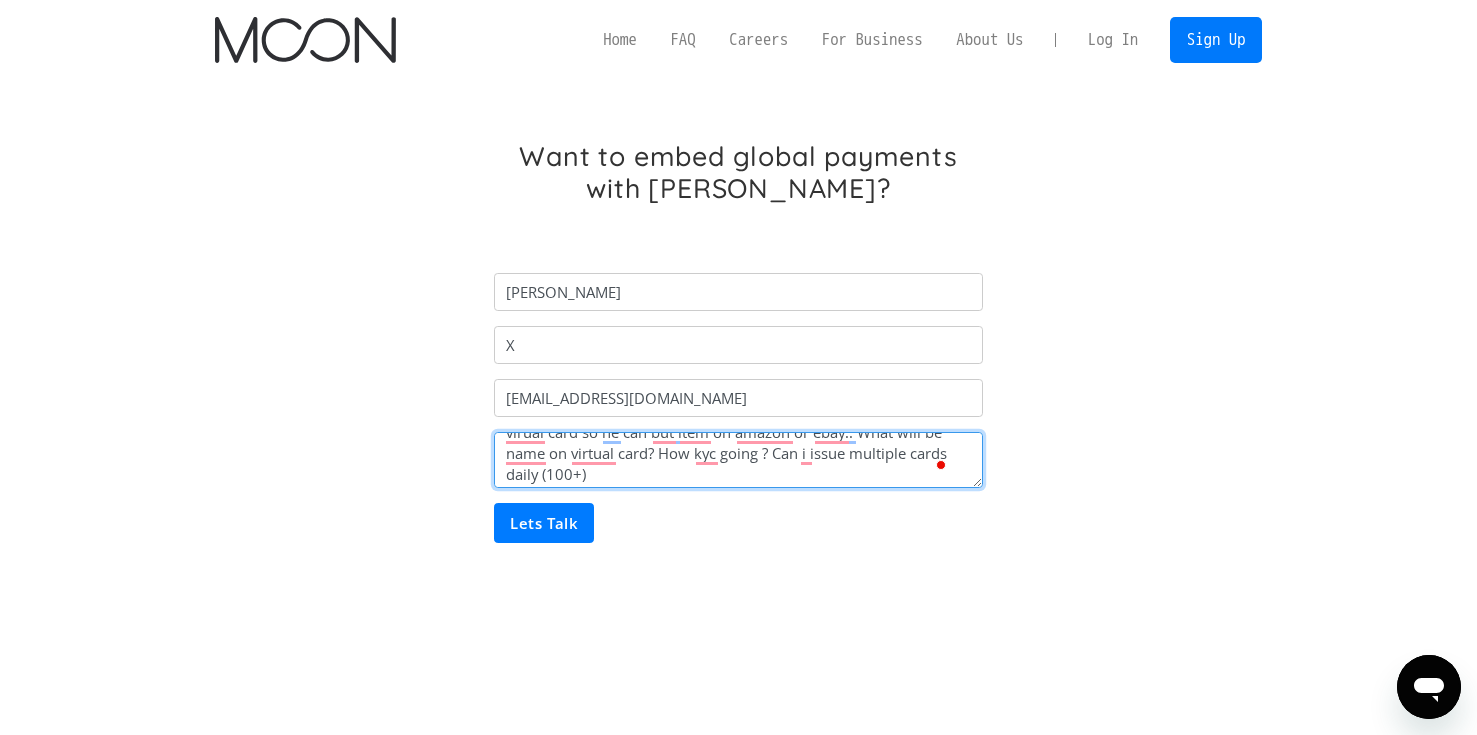 click on "Hi
I would like to see how I can integrate your service for issuing virtual credit cards.. Goal is that end user spend cripto and get virual card so he can but item on amazon or ebay.. What will be name on virtual card? How kyc going ? Can i issue multiple cards daily (100+)" at bounding box center (738, 460) 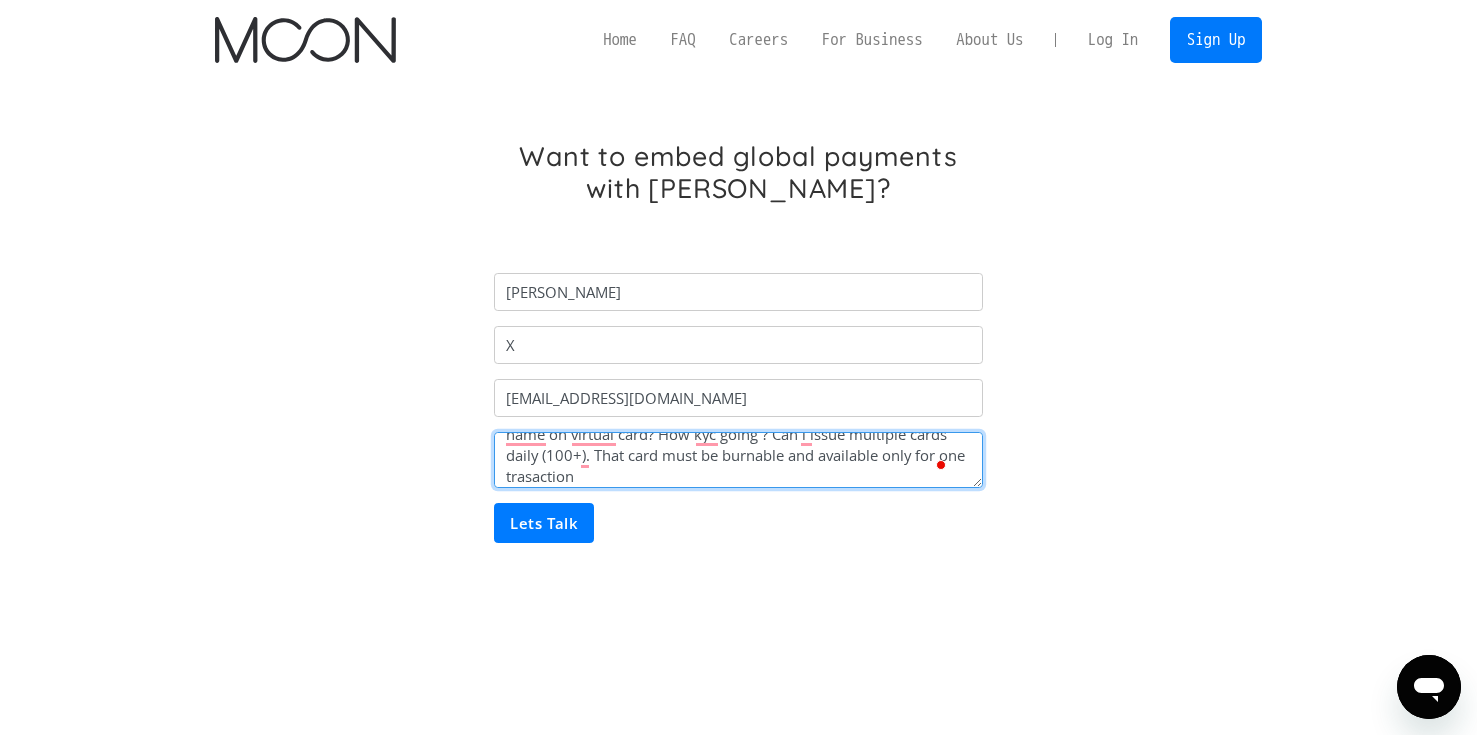 type on "Hi
I would like to see how I can integrate your service for issuing virtual credit cards.. Goal is that end user spend cripto and get virual card so he can but item on amazon or ebay.. What will be name on virtual card? How kyc going ? Can i issue multiple cards daily (100+). That card must be burnable and available only for one trasaction" 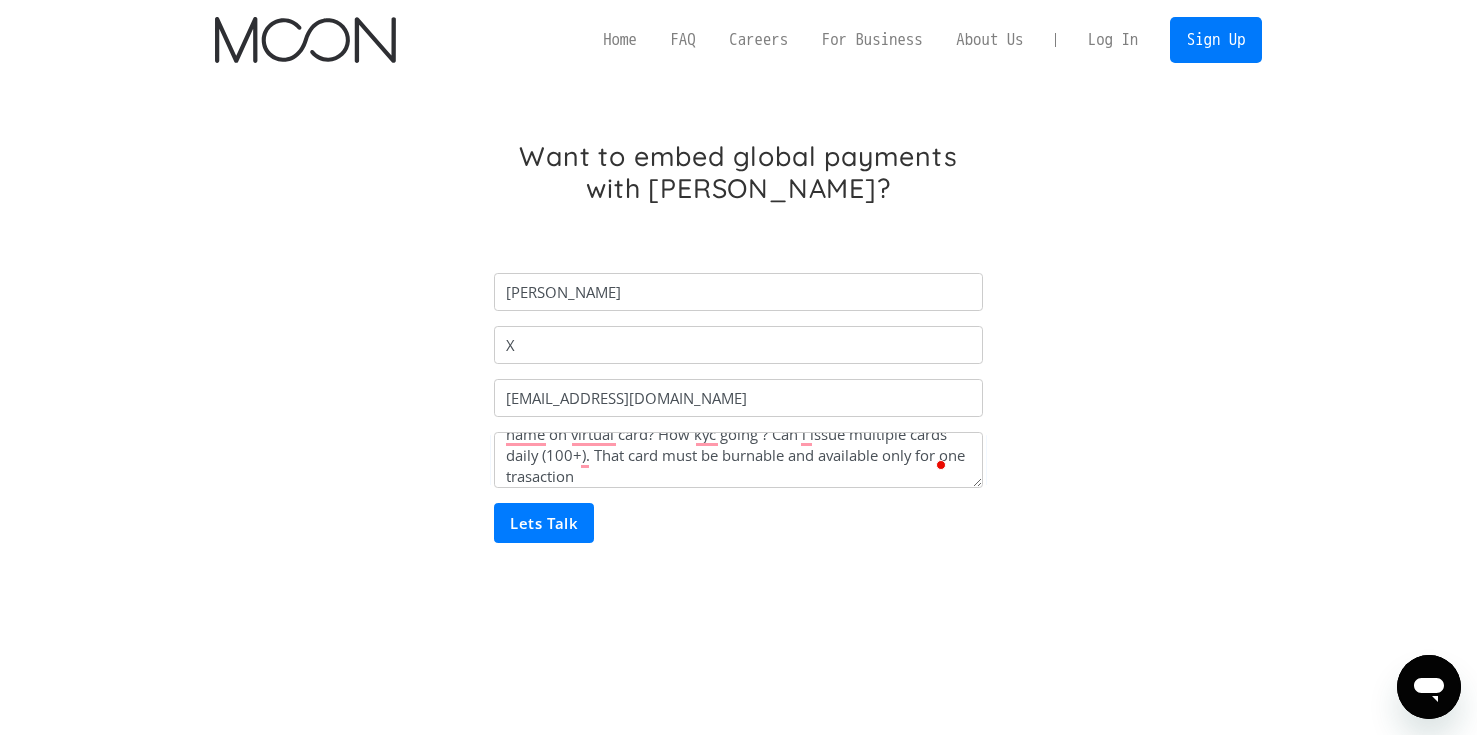 click on "Lets Talk" at bounding box center [544, 523] 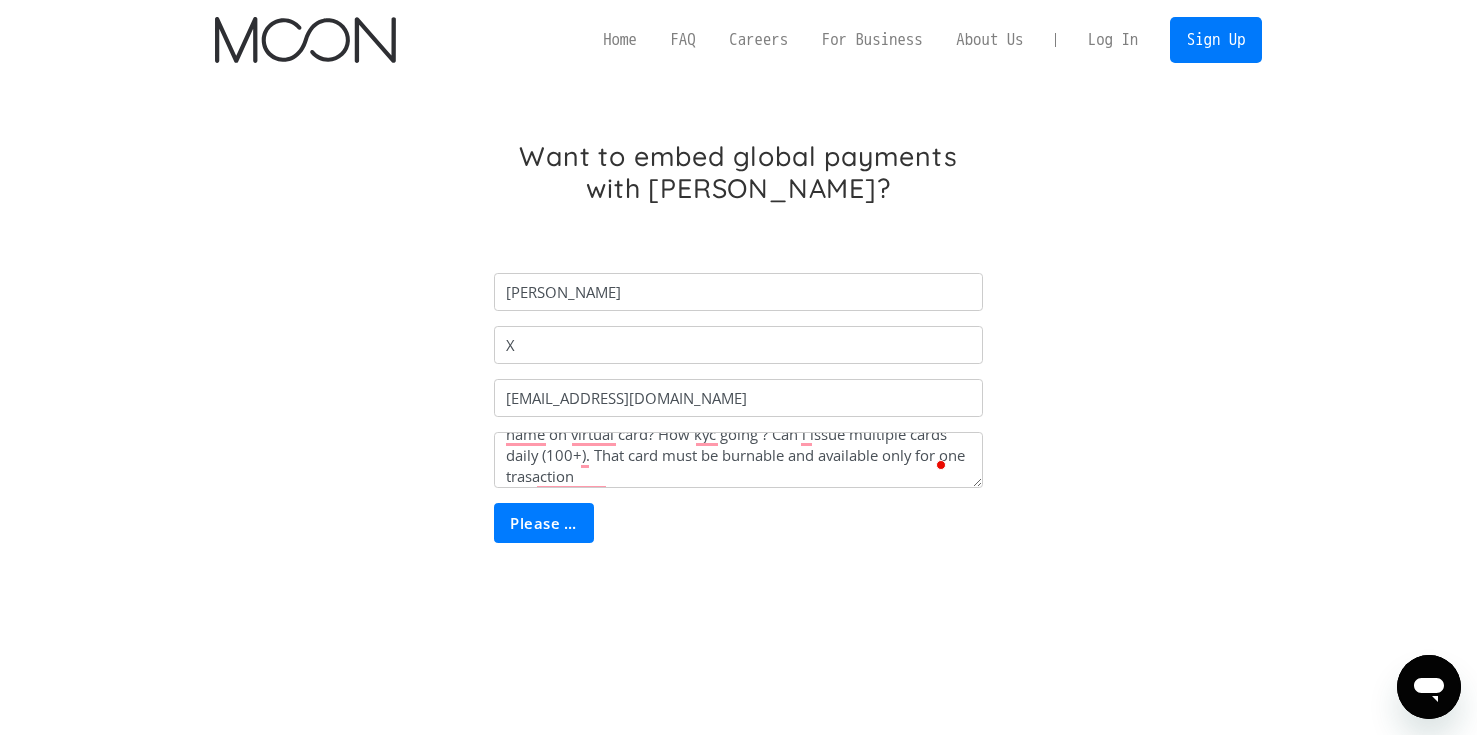 type on "Lets Talk" 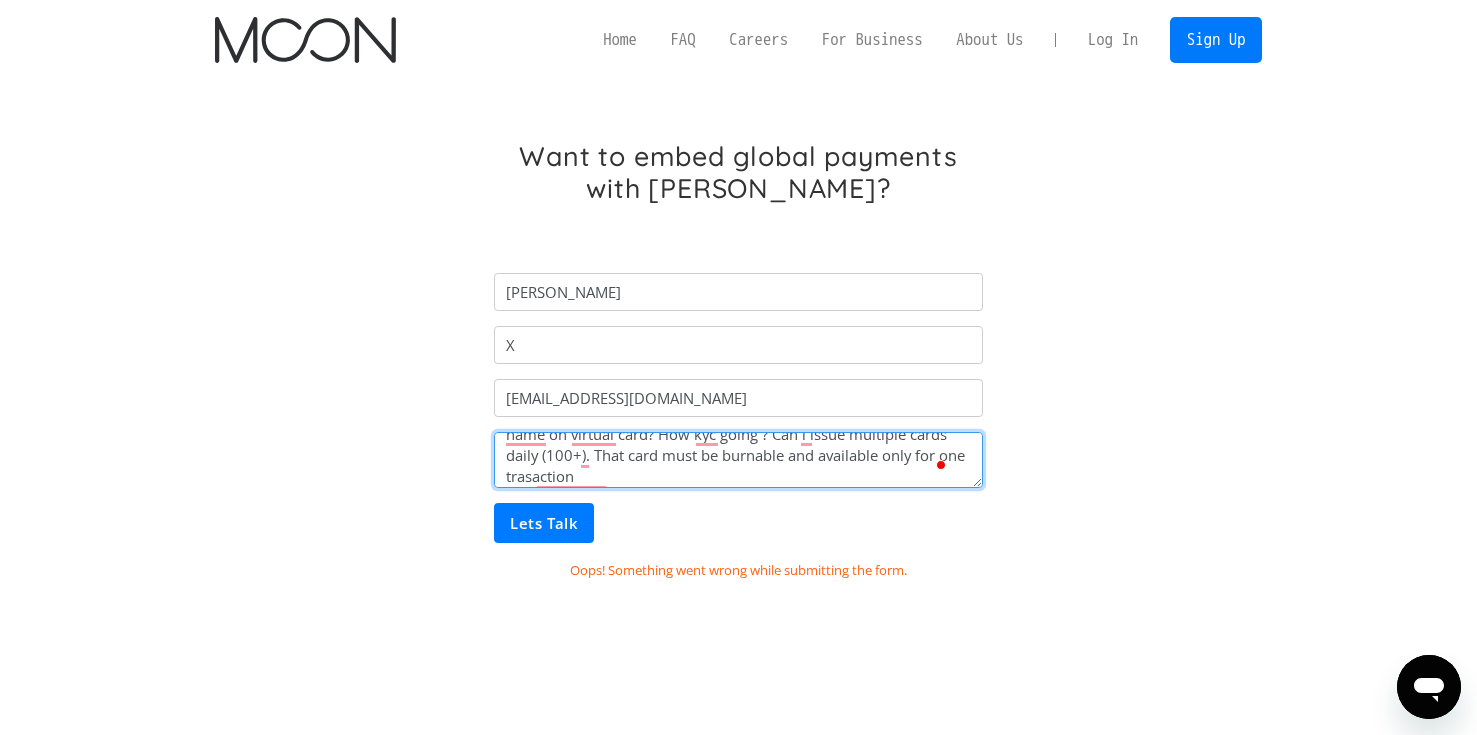 click on "Hi
I would like to see how I can integrate your service for issuing virtual credit cards.. Goal is that end user spend cripto and get virual card so he can but item on amazon or ebay.. What will be name on virtual card? How kyc going ? Can i issue multiple cards daily (100+). That card must be burnable and available only for one trasaction" at bounding box center (738, 460) 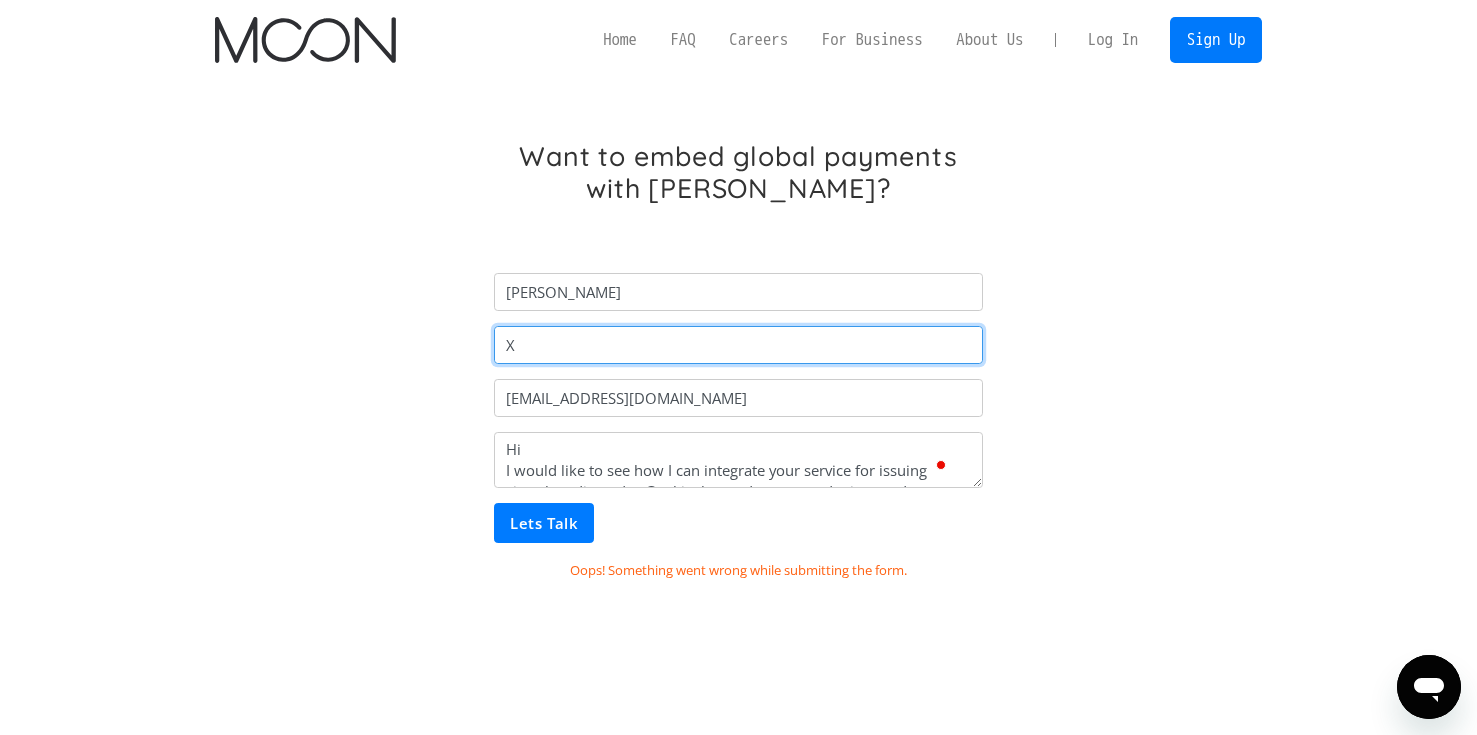 click on "X" at bounding box center (738, 345) 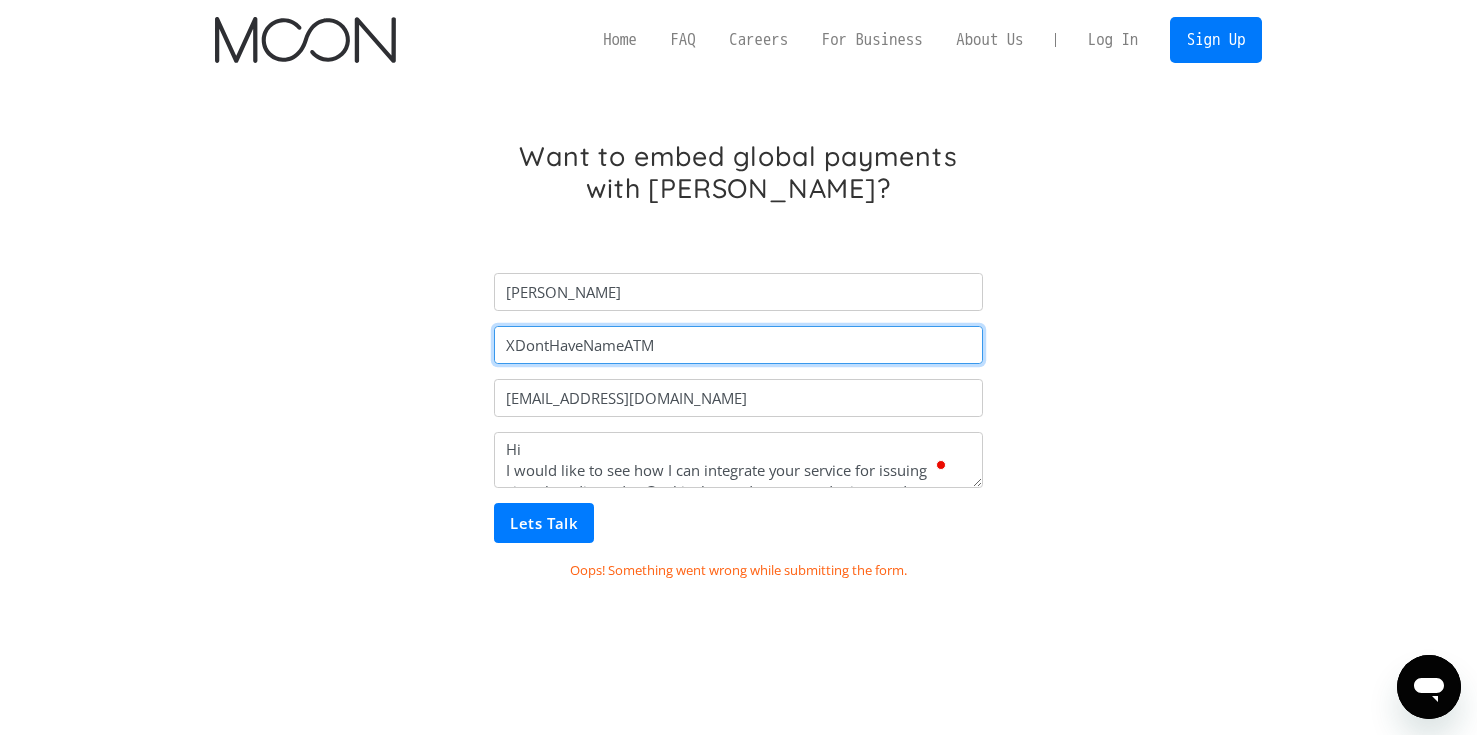 type on "XDontHaveNameATM" 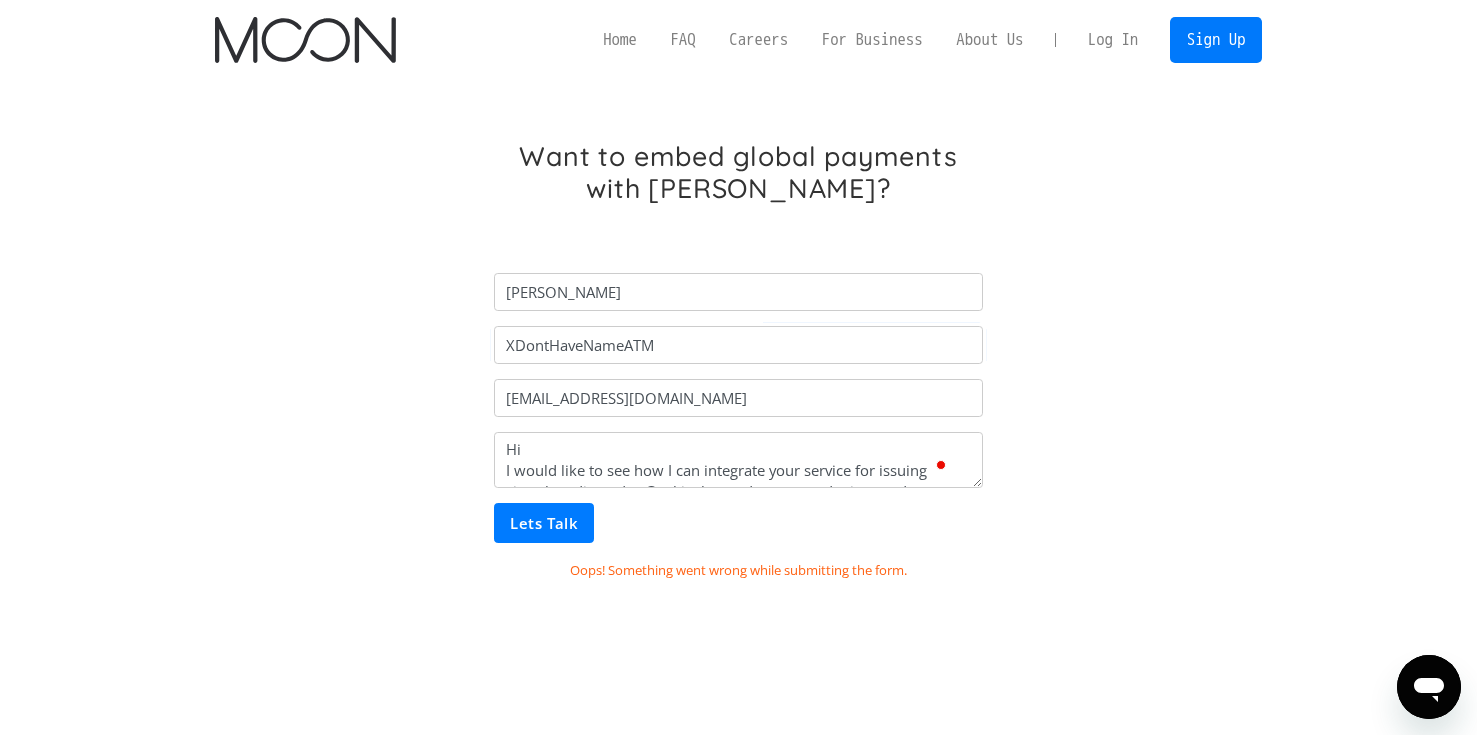 click on "Lets Talk" at bounding box center (543, 523) 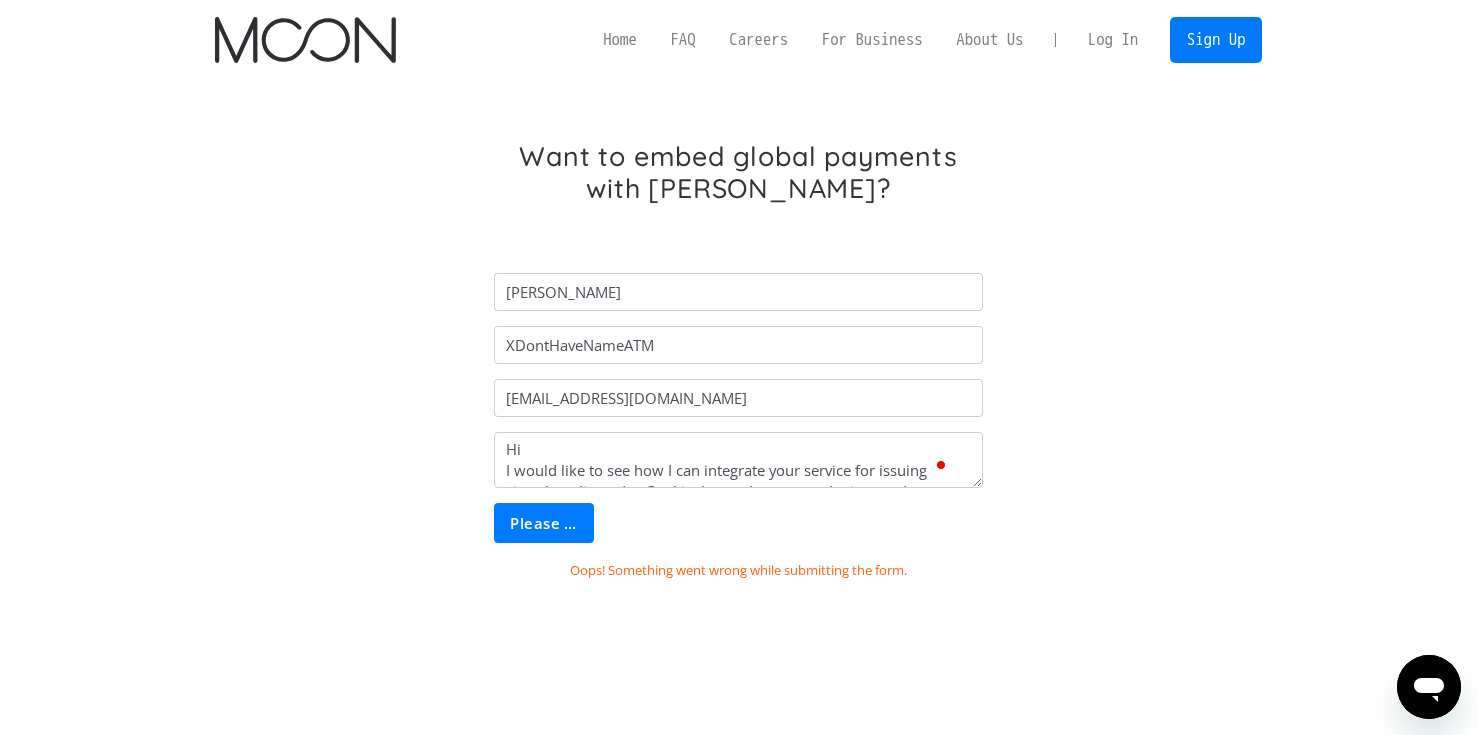 type on "Lets Talk" 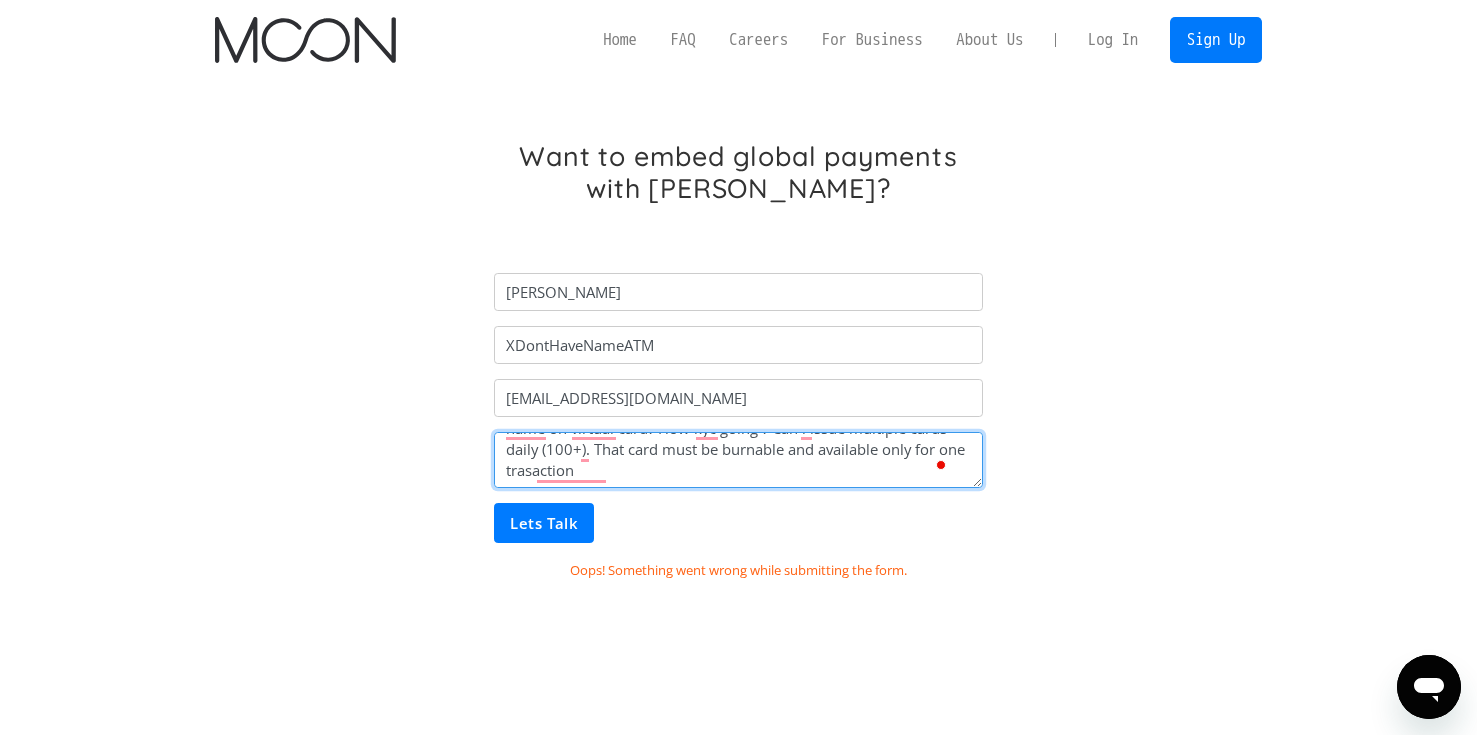 drag, startPoint x: 677, startPoint y: 467, endPoint x: 599, endPoint y: 451, distance: 79.624115 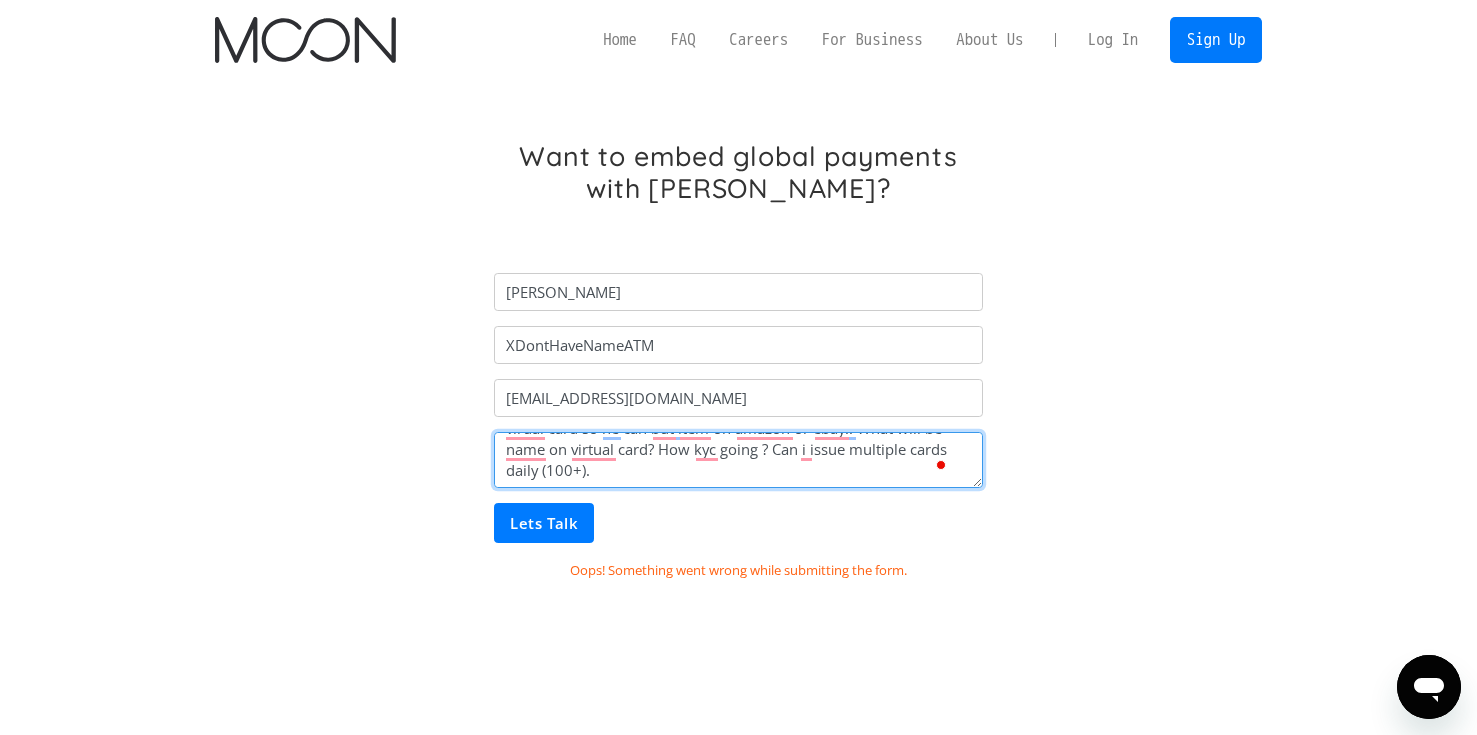 type on "Hi
I would like to see how I can integrate your service for issuing virtual credit cards.. Goal is that end user spend cripto and get virual card so he can but item on amazon or ebay.. What will be name on virtual card? How kyc going ? Can i issue multiple cards daily (100+)." 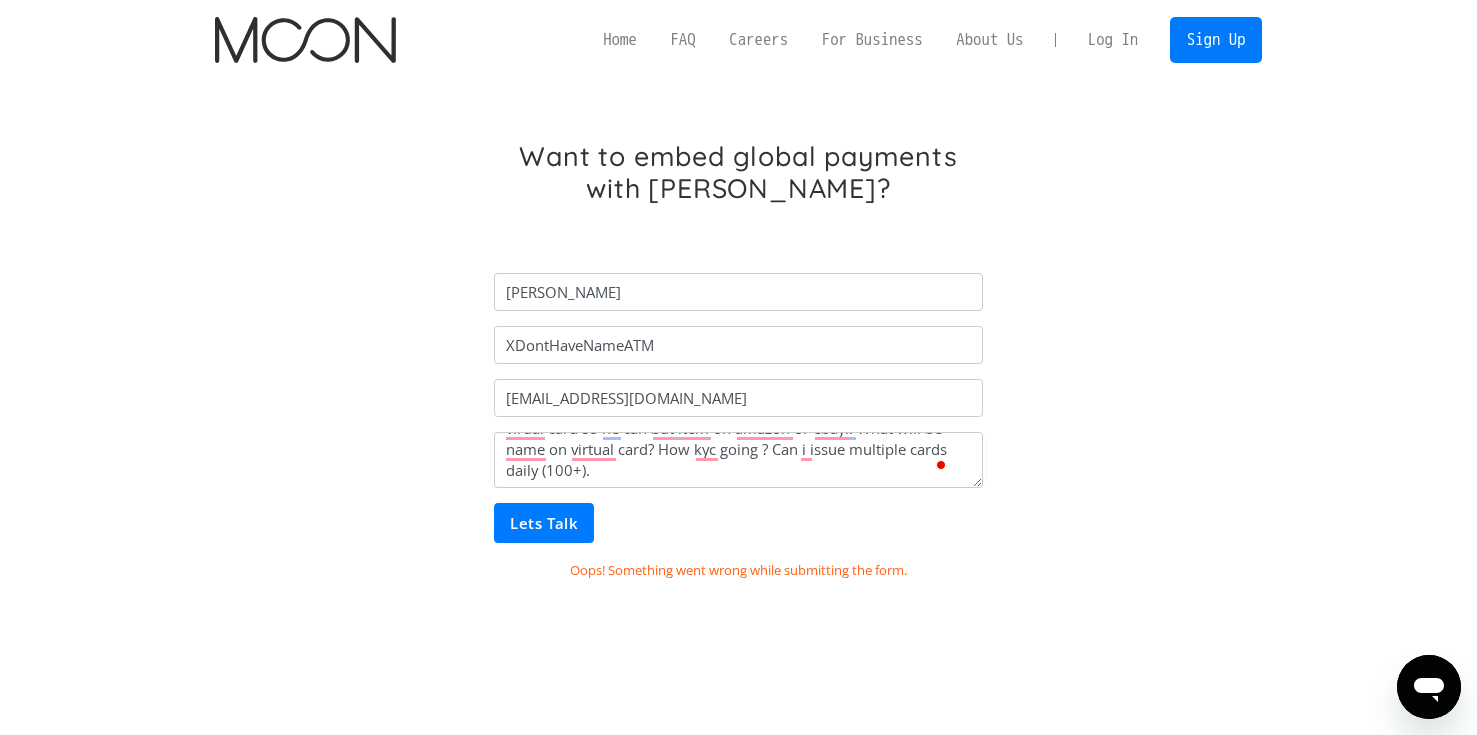 click on "Lets Talk" at bounding box center (543, 523) 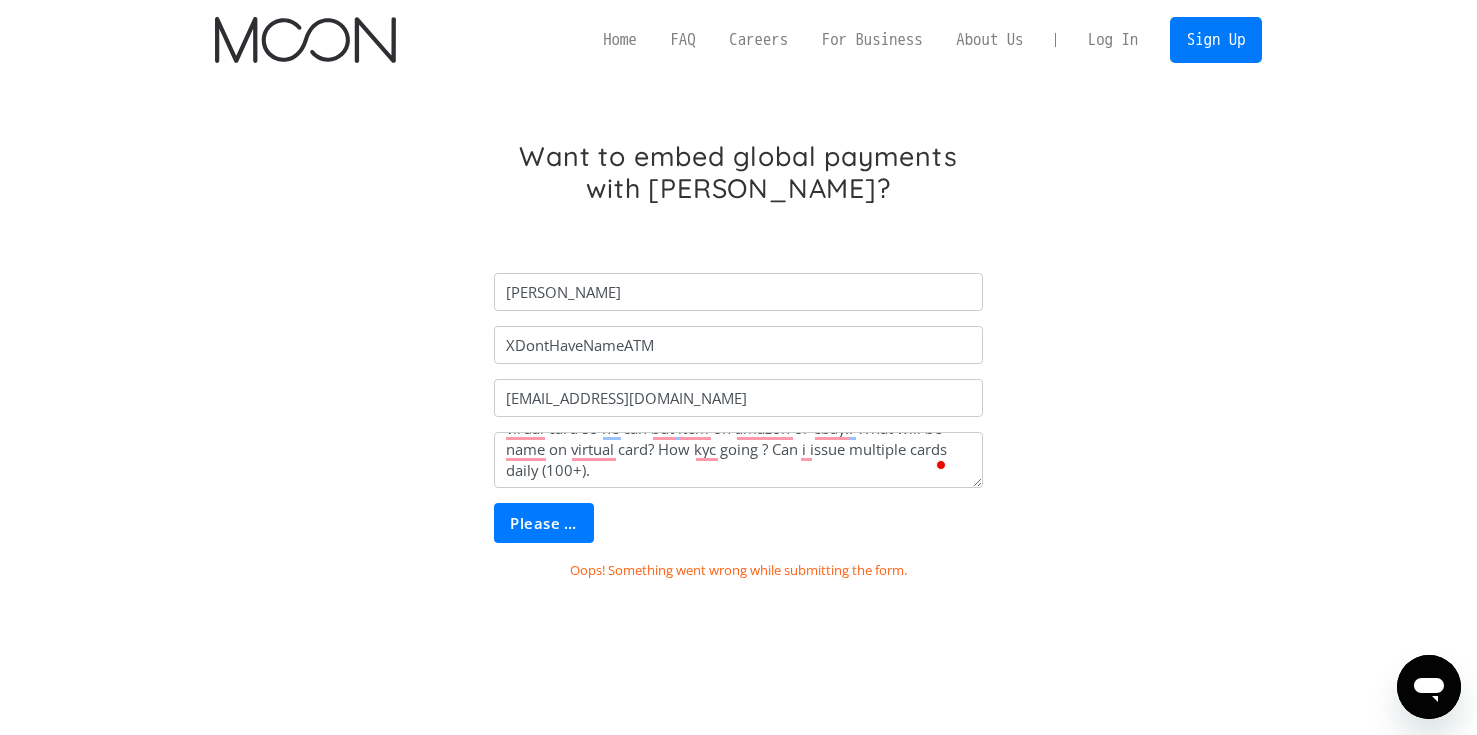 type on "Lets Talk" 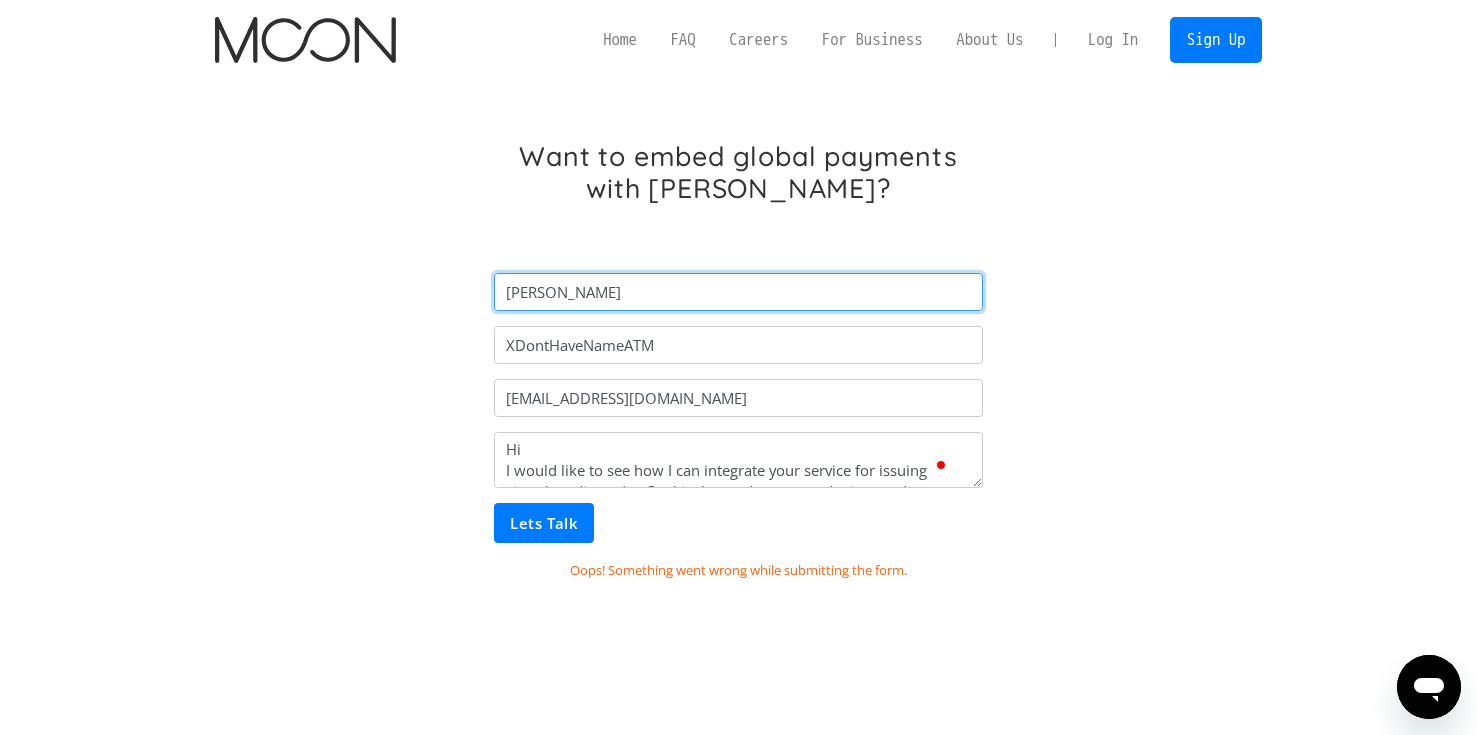click on "[PERSON_NAME]" at bounding box center (738, 292) 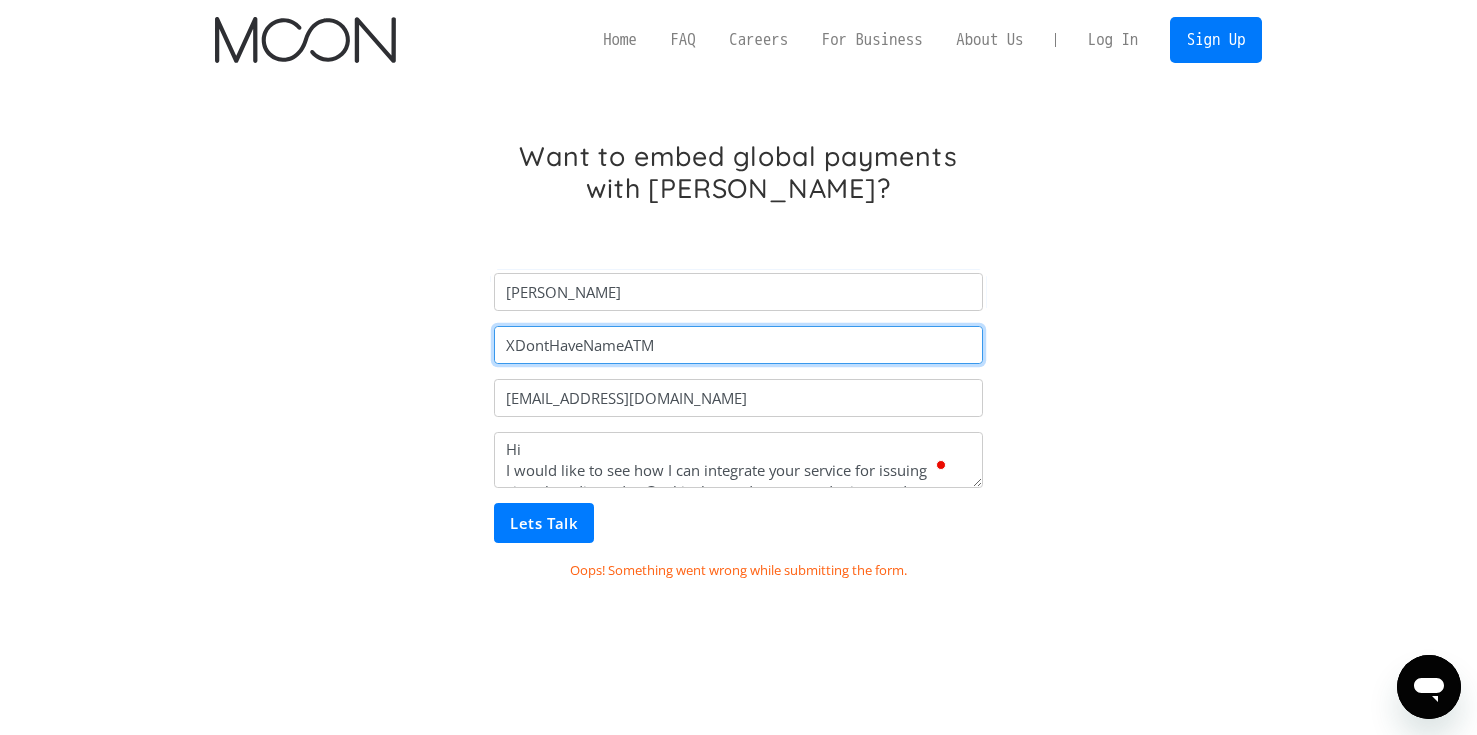 click on "XDontHaveNameATM" at bounding box center [738, 345] 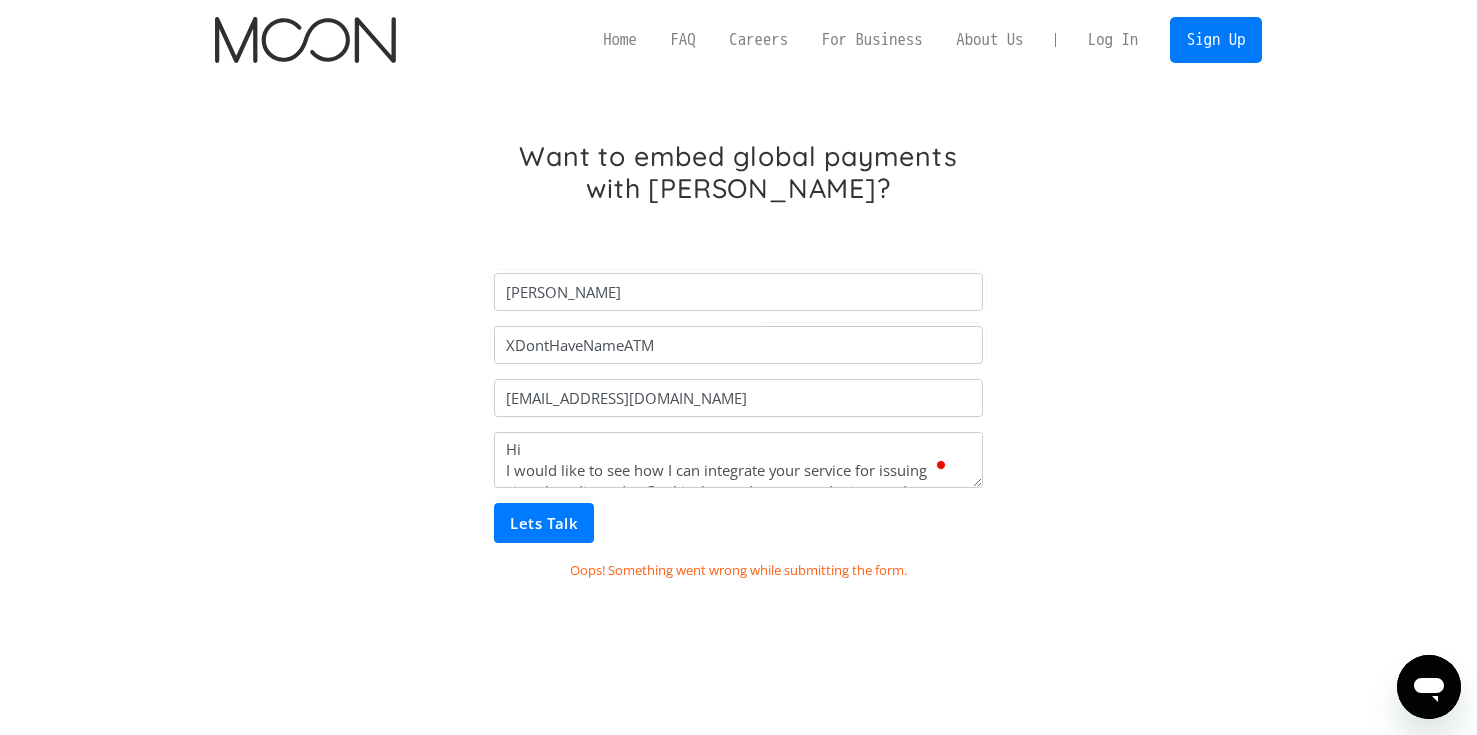 click on "Want to embed global payments with [PERSON_NAME]? Mario Runtic XDontHaveNameATM [EMAIL_ADDRESS][DOMAIN_NAME] Hi
I would like to see how I can integrate your service for issuing virtual credit cards.. Goal is that end user spend cripto and get virual card so he can but item on amazon or ebay.. What will be name on virtual card? How kyc going ? Can i issue multiple cards daily (100+). Lets Talk Thank you! Your submission has been received! Oops! Something went wrong while submitting the form." at bounding box center (739, 402) 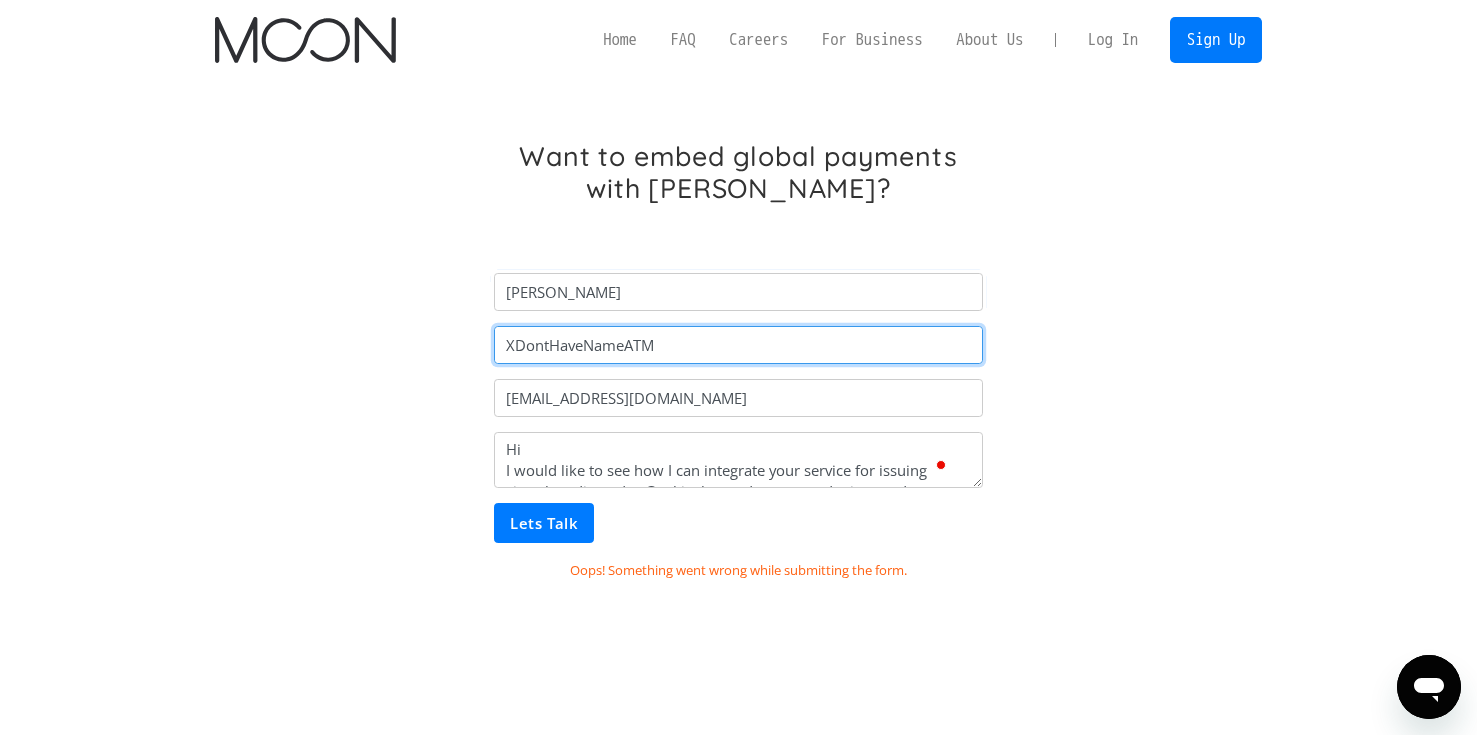 drag, startPoint x: 892, startPoint y: 348, endPoint x: 300, endPoint y: 348, distance: 592 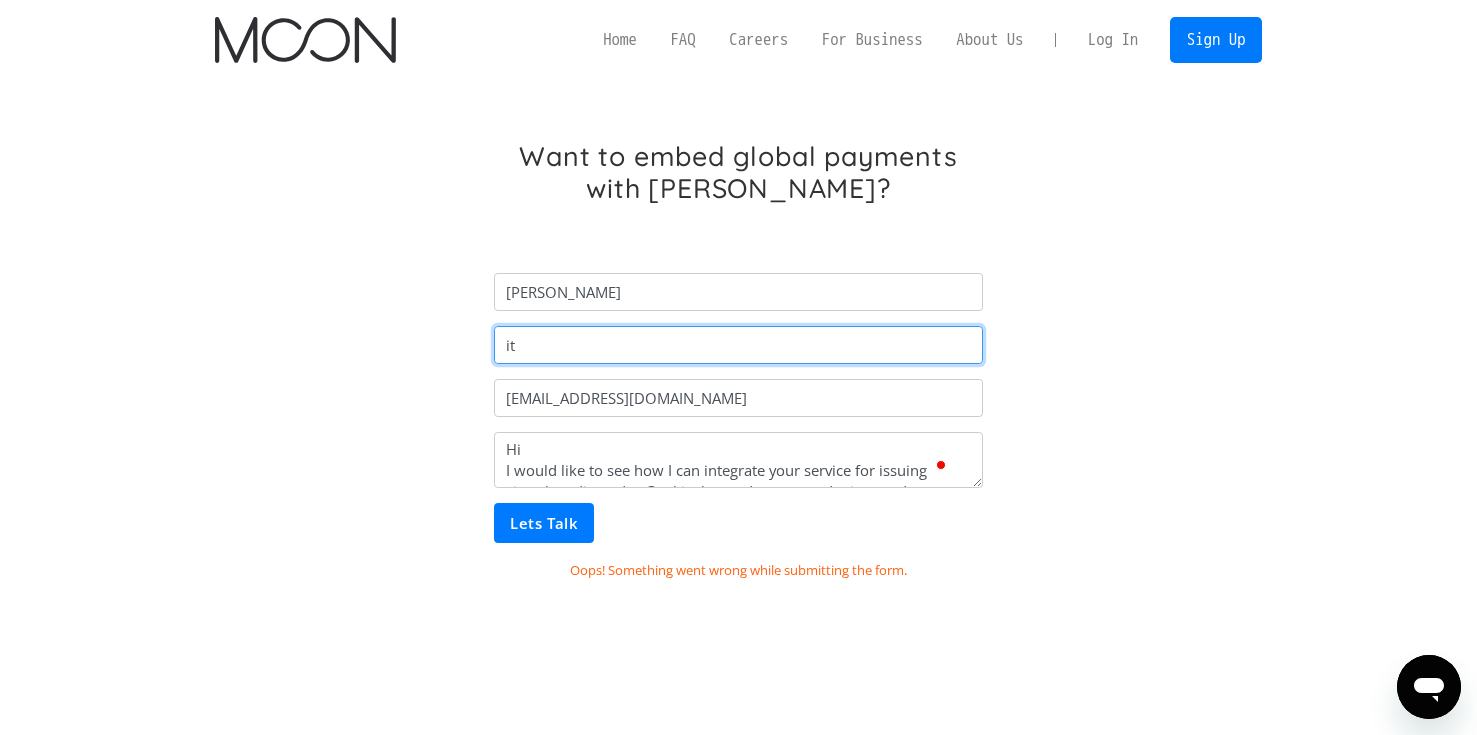 type on "it" 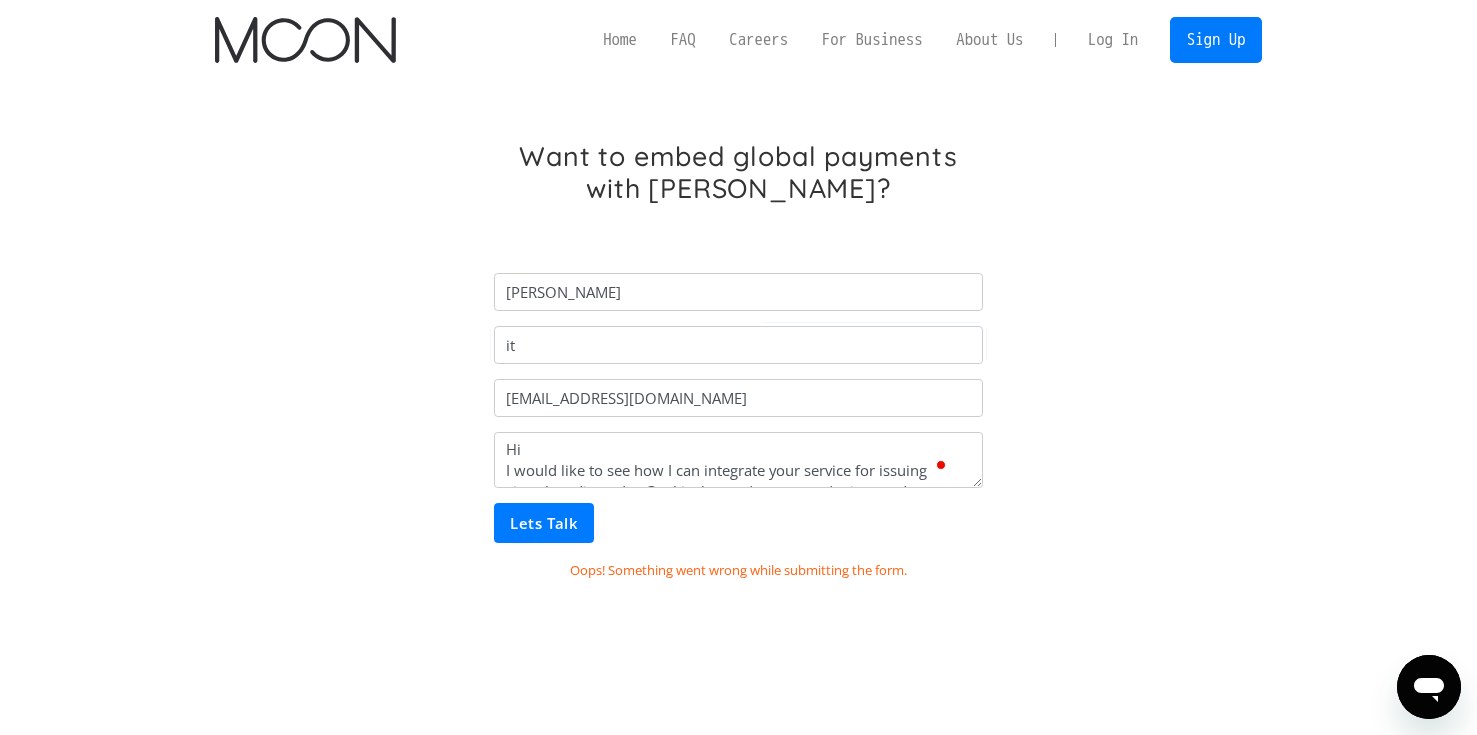 click on "Lets Talk" at bounding box center (543, 523) 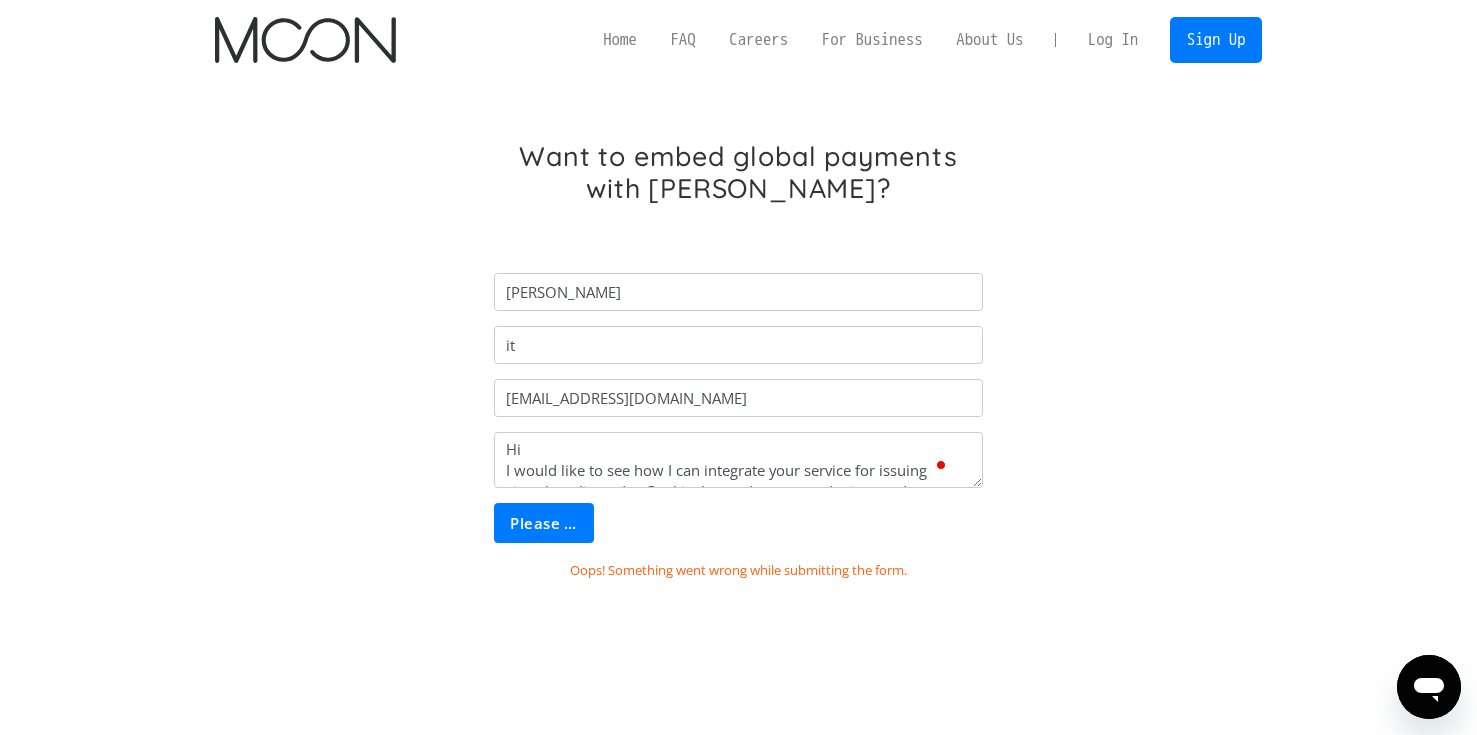 type on "Lets Talk" 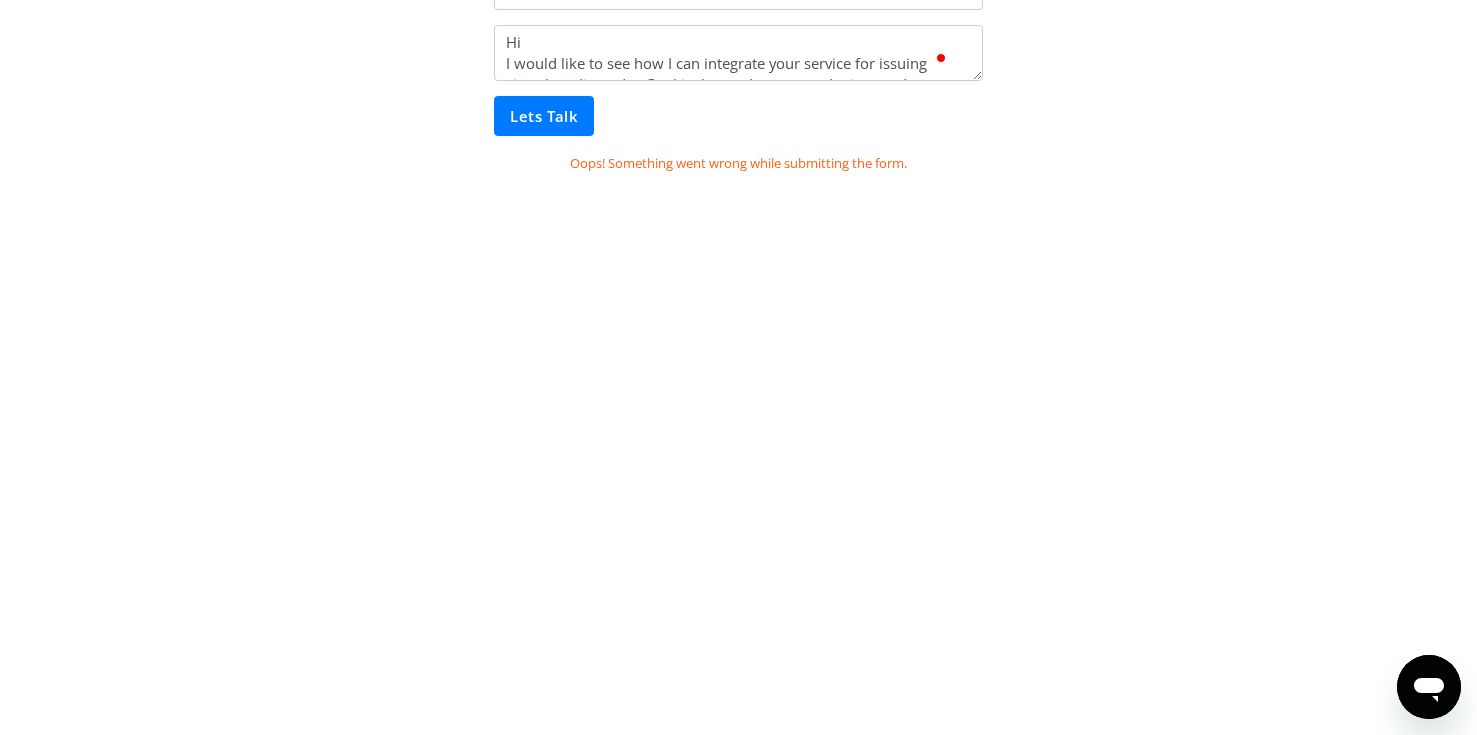scroll, scrollTop: 0, scrollLeft: 0, axis: both 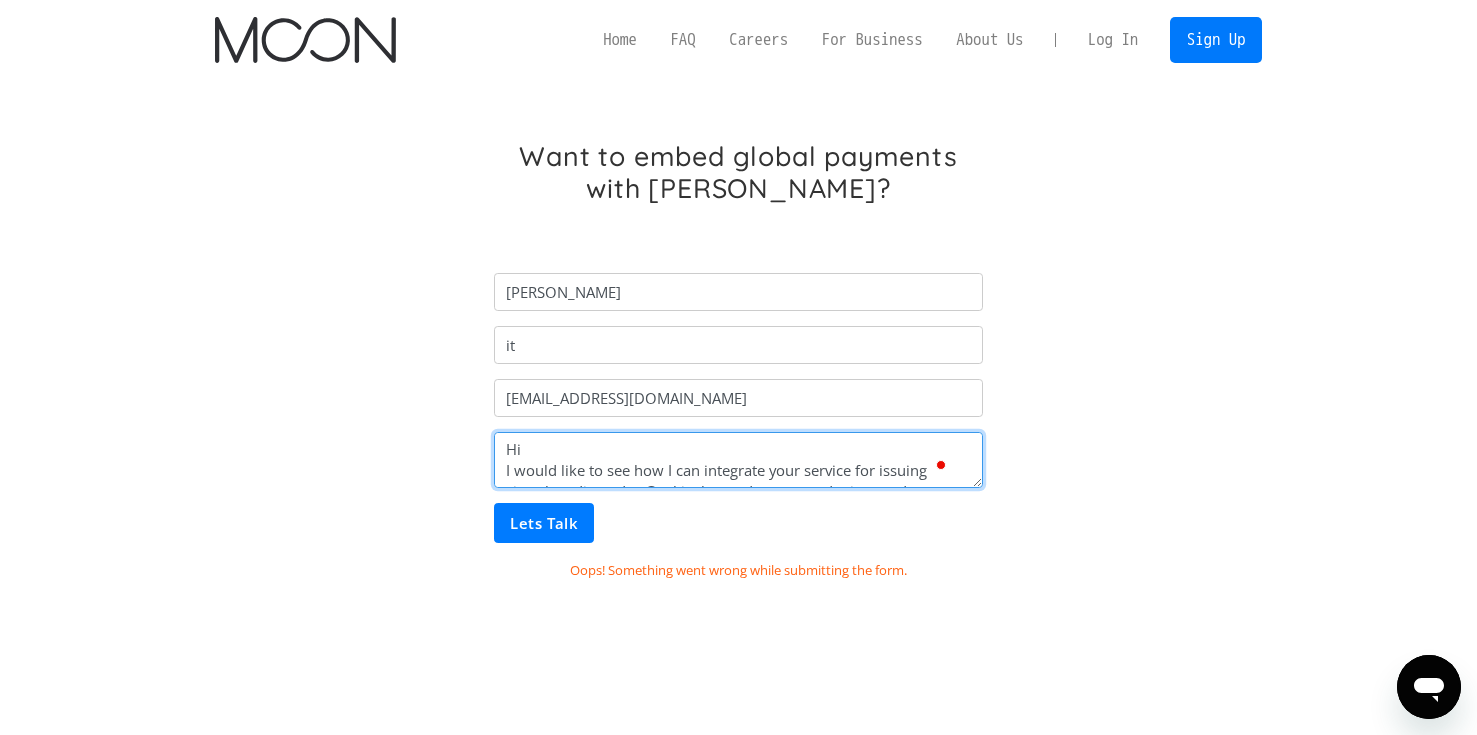 click on "Hi
I would like to see how I can integrate your service for issuing virtual credit cards.. Goal is that end user spend cripto and get virual card so he can but item on amazon or ebay.. What will be name on virtual card? How kyc going ? Can i issue multiple cards daily (100+)." at bounding box center [738, 460] 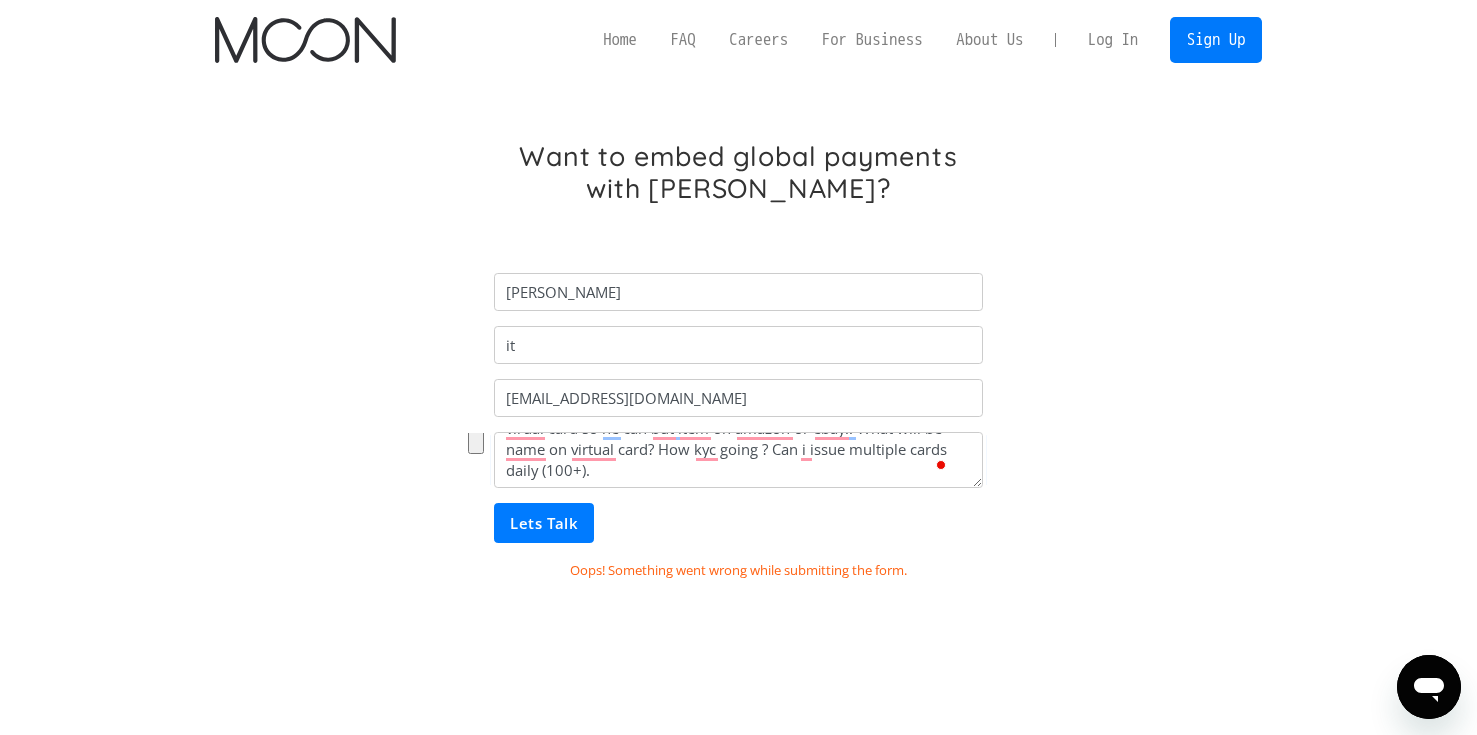 click 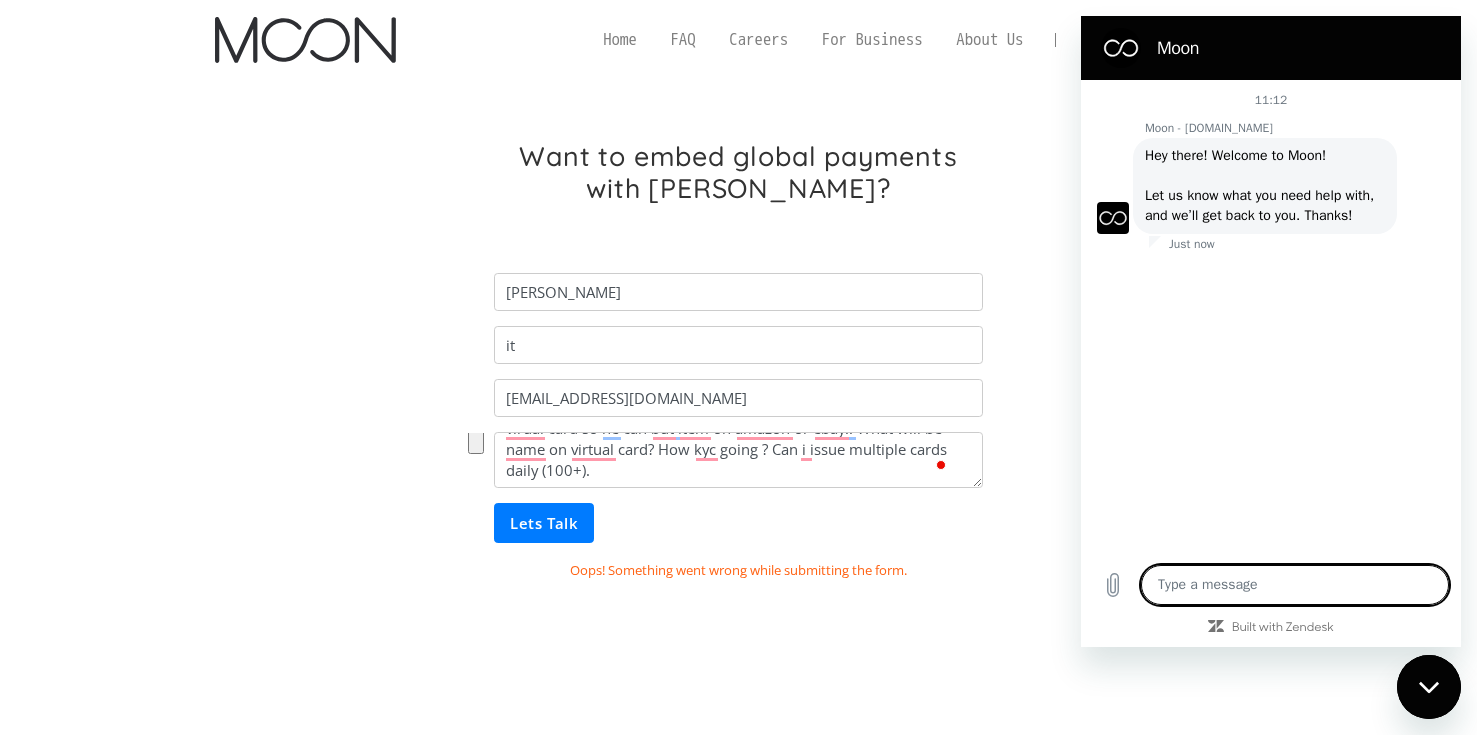 type on "x" 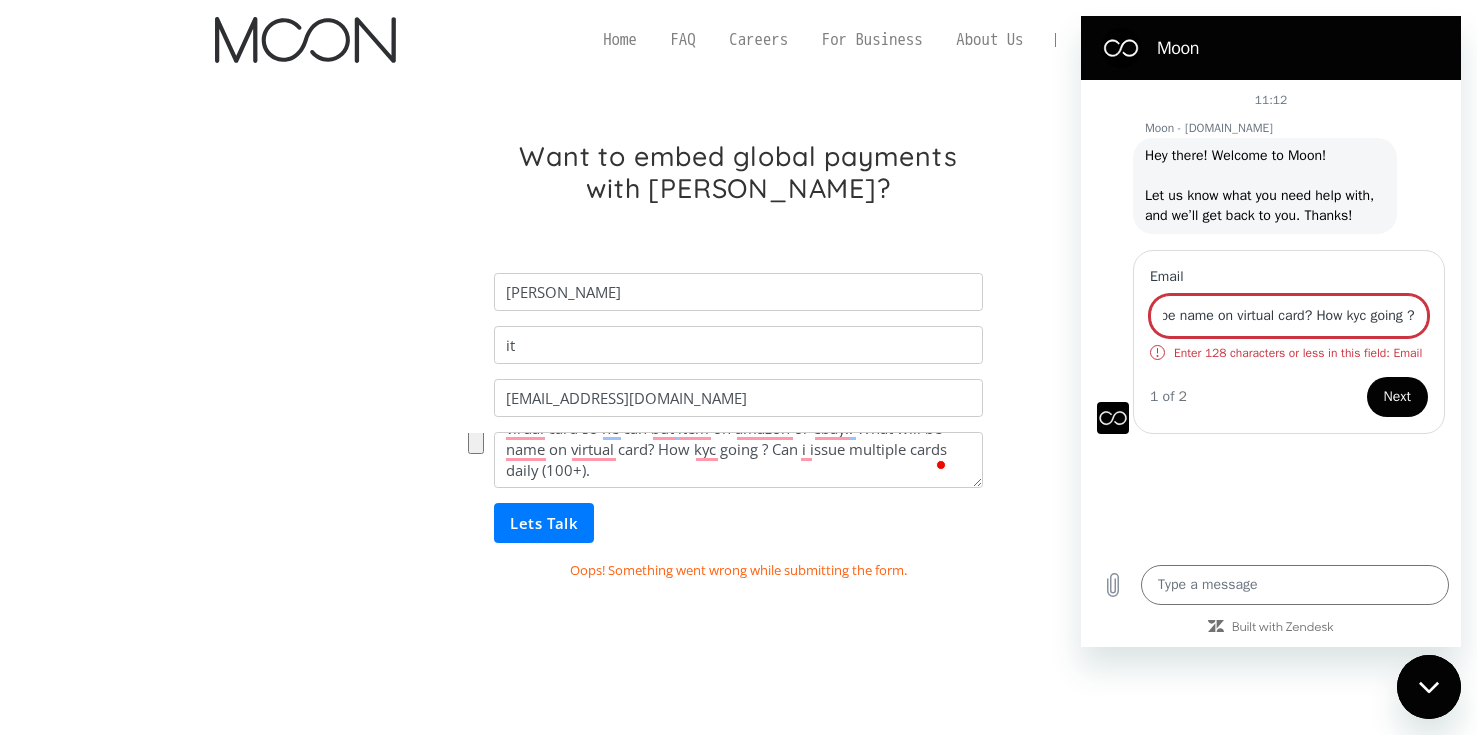 type on "I would like to see how I can integrate your service for issuing virtual credit cards.. Goal is that end user spend cripto and get virual card so he can but item on amazon or ebay.. What will be name on virtual card? How kyc going ?" 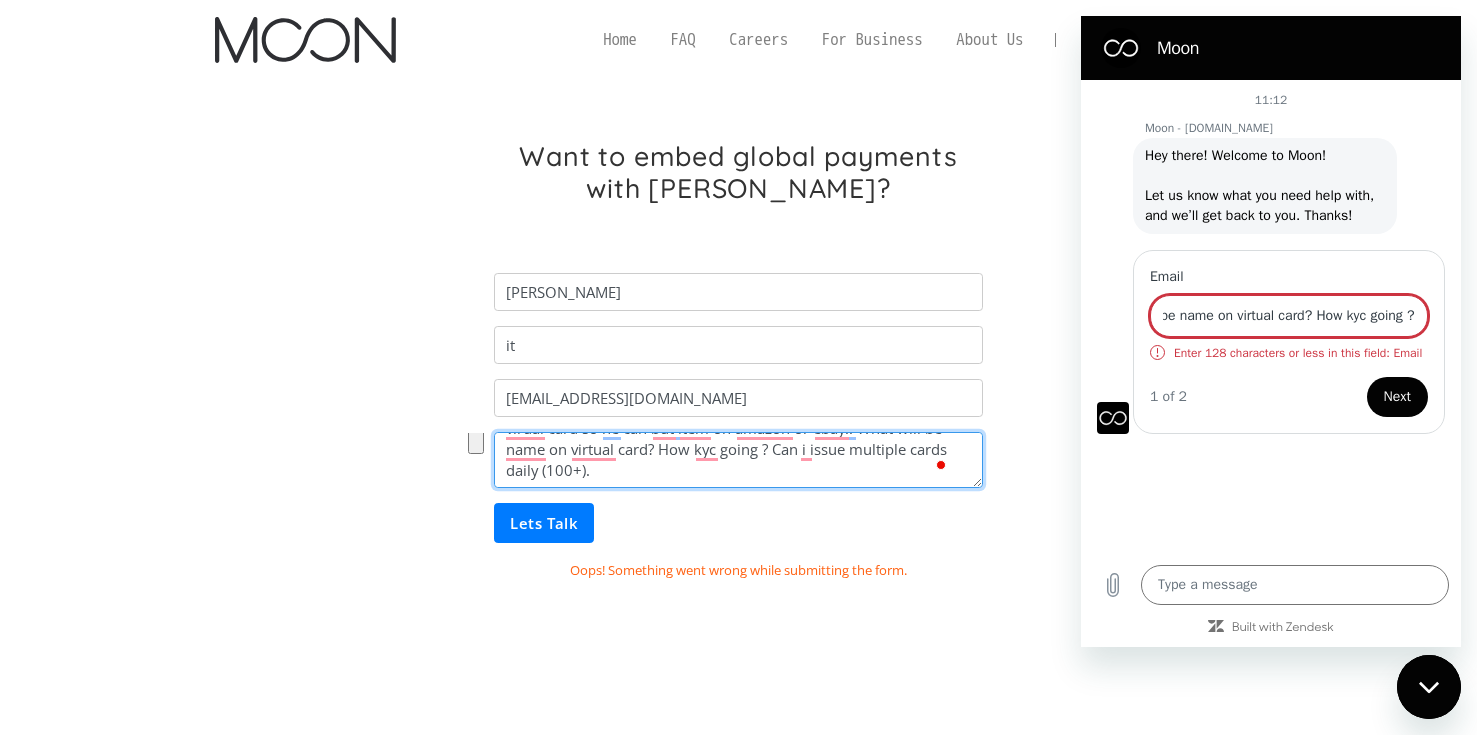 scroll, scrollTop: 0, scrollLeft: 0, axis: both 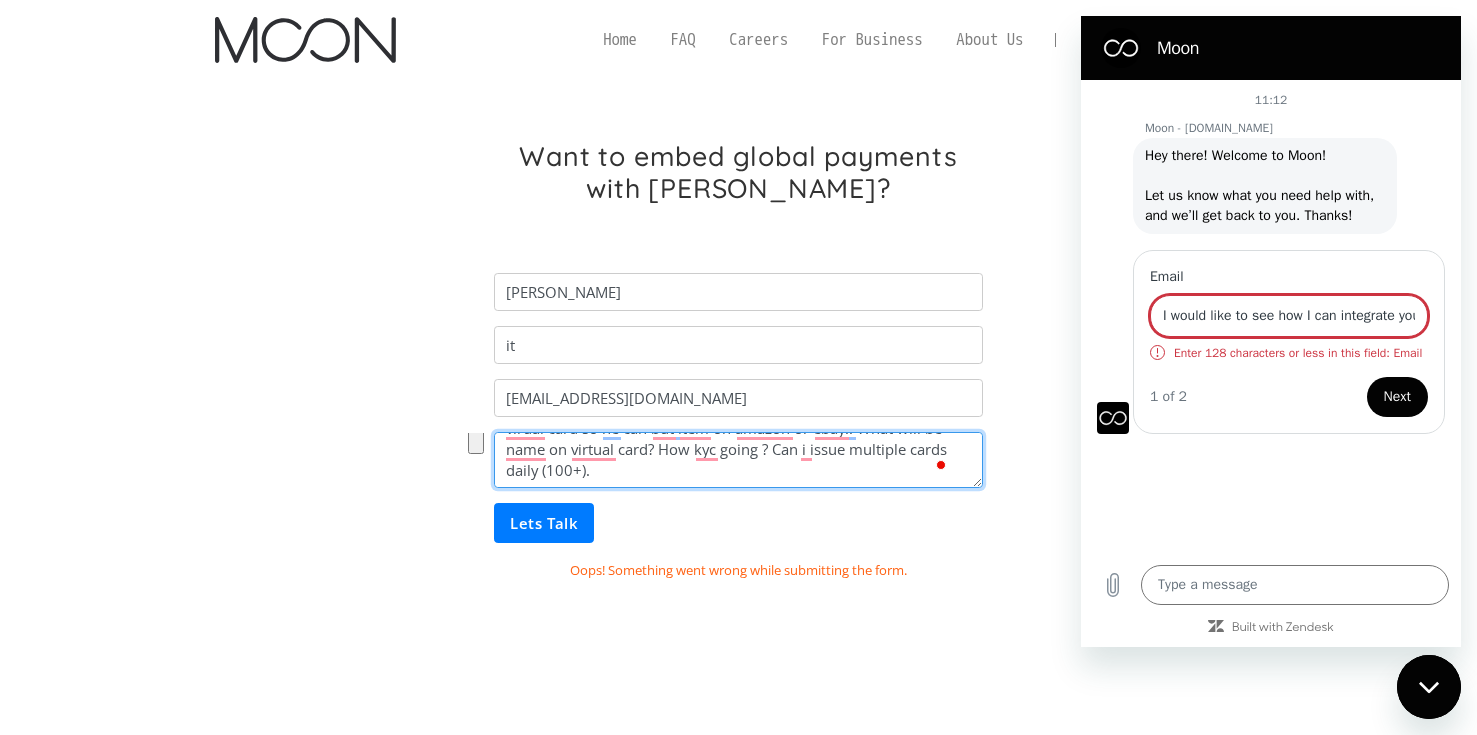 drag, startPoint x: 718, startPoint y: 466, endPoint x: 662, endPoint y: 454, distance: 57.271286 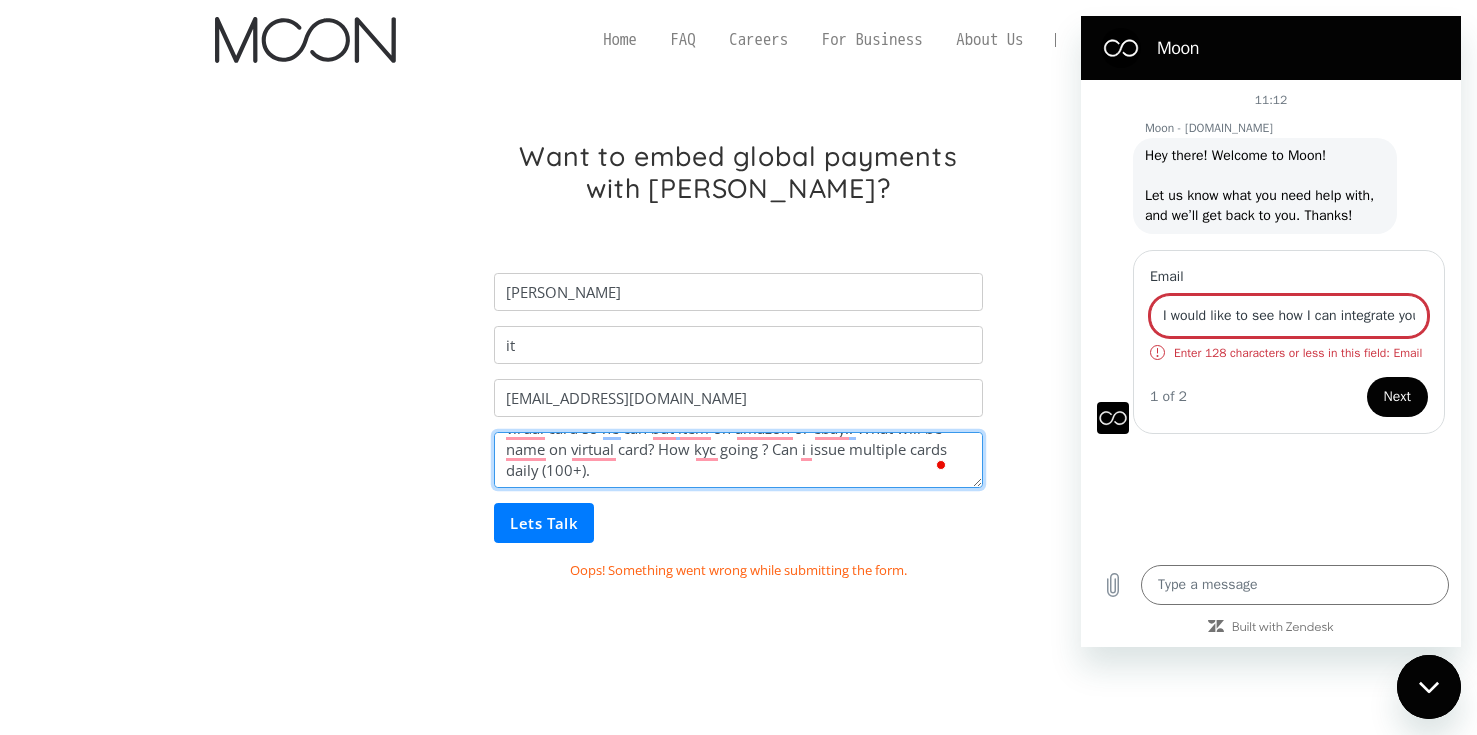 drag, startPoint x: 669, startPoint y: 469, endPoint x: 661, endPoint y: 454, distance: 17 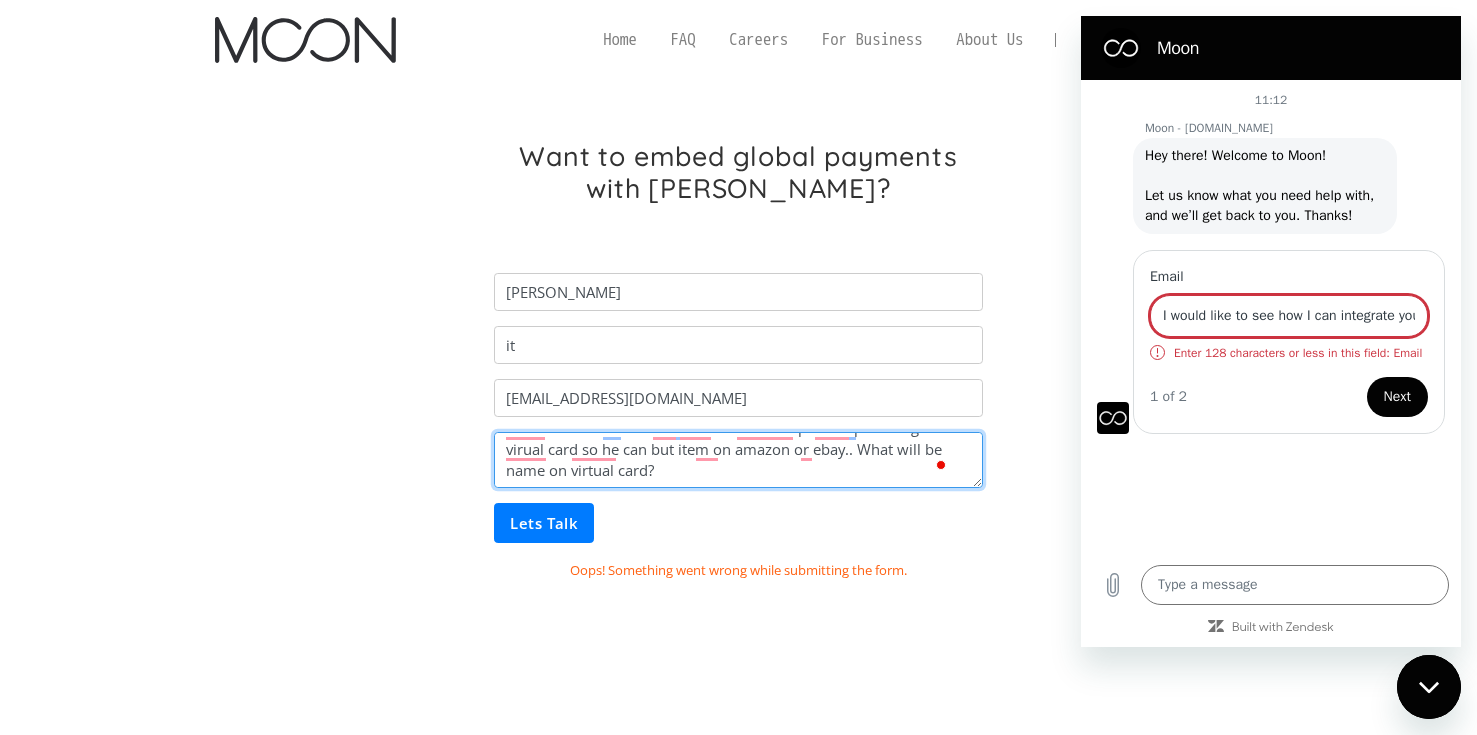 scroll, scrollTop: 63, scrollLeft: 0, axis: vertical 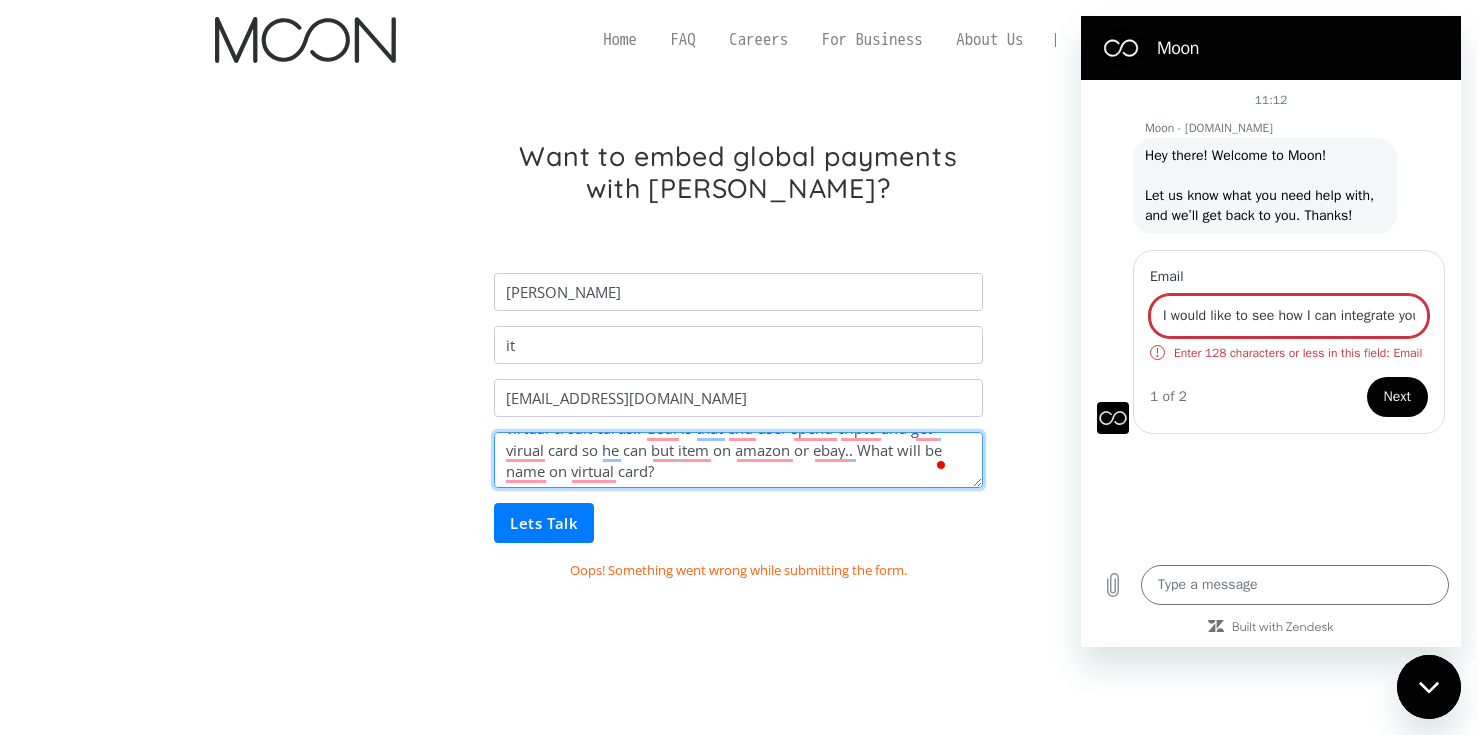 type on "Hi
I would like to see how I can integrate your service for issuing virtual credit cards.. Goal is that end user spend cripto and get virual card so he can but item on amazon or ebay.. What will be name on virtual card?" 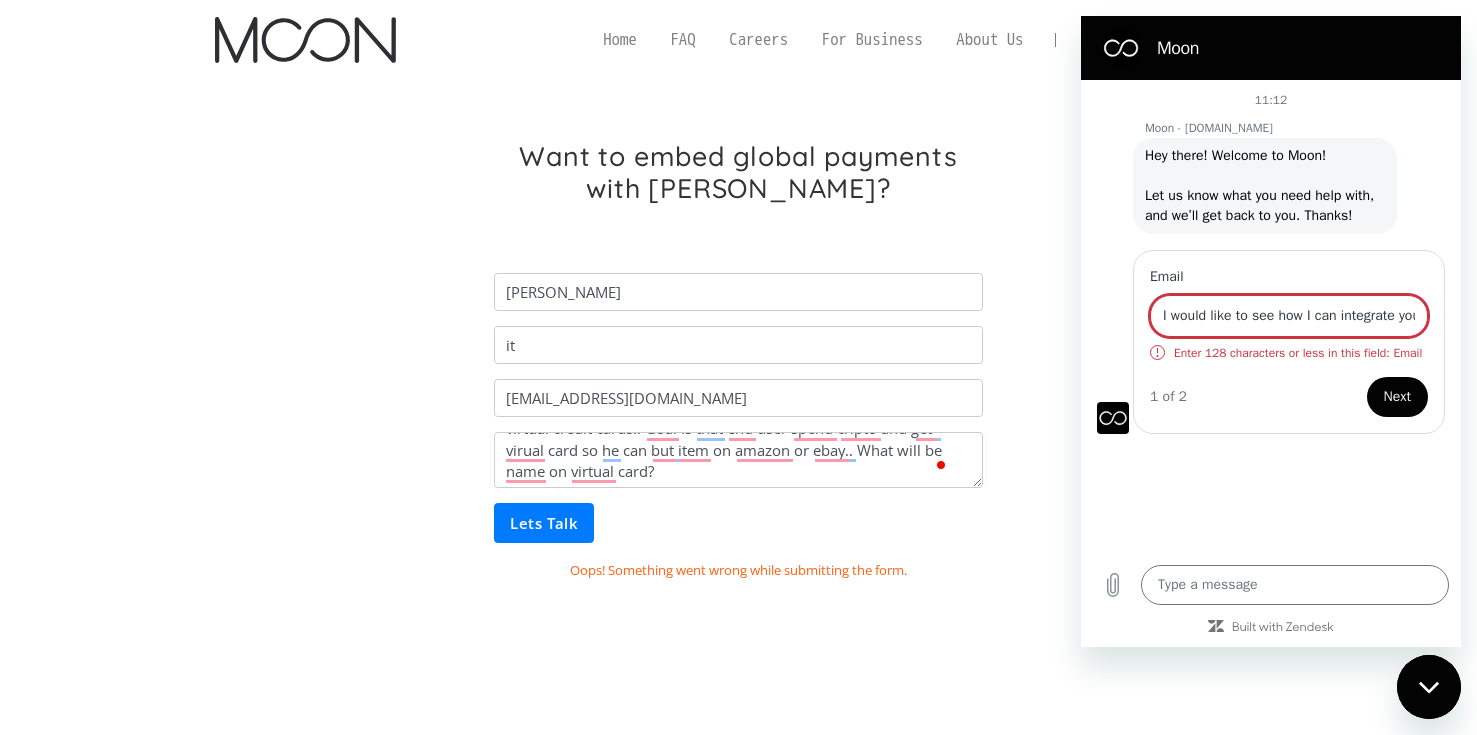 click on "Lets Talk" at bounding box center (543, 523) 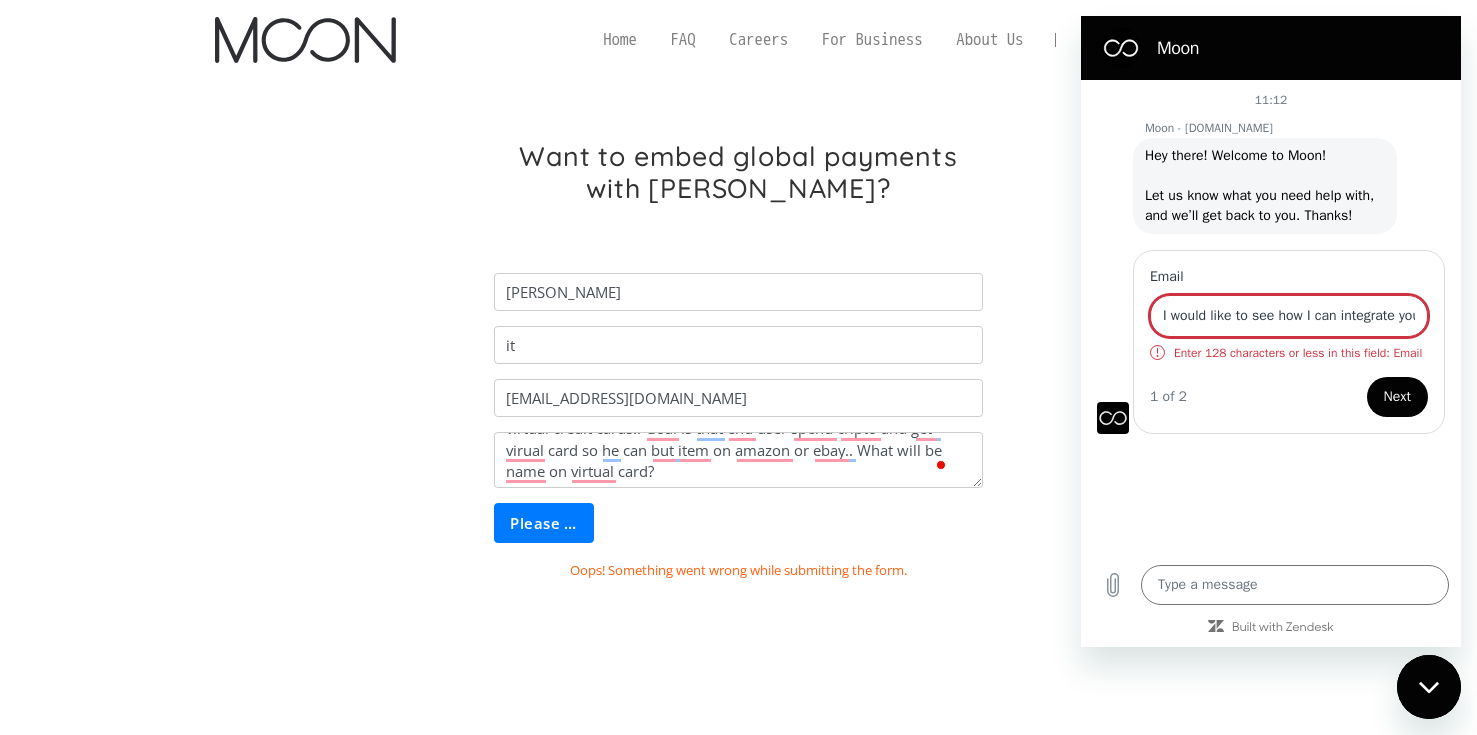 type on "Lets Talk" 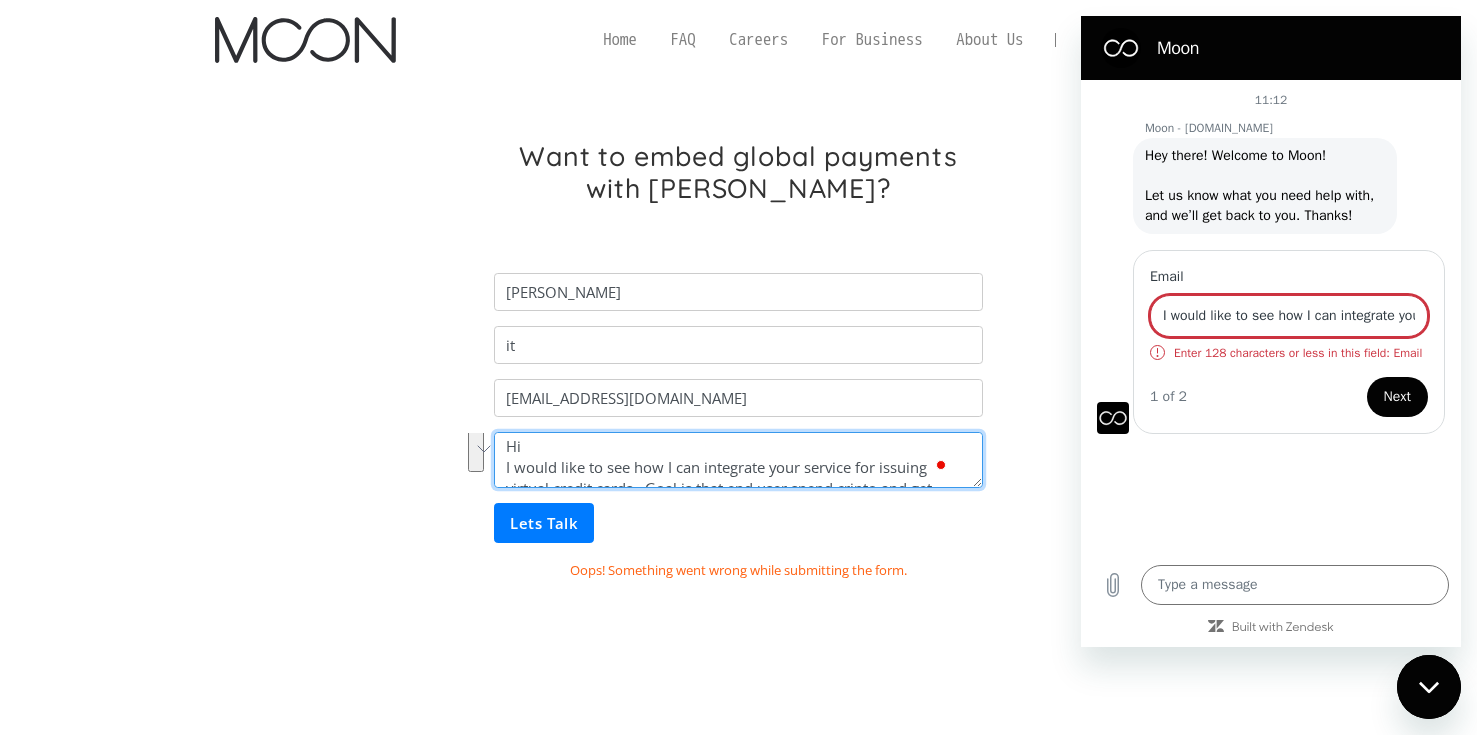 drag, startPoint x: 642, startPoint y: 471, endPoint x: 462, endPoint y: 450, distance: 181.22086 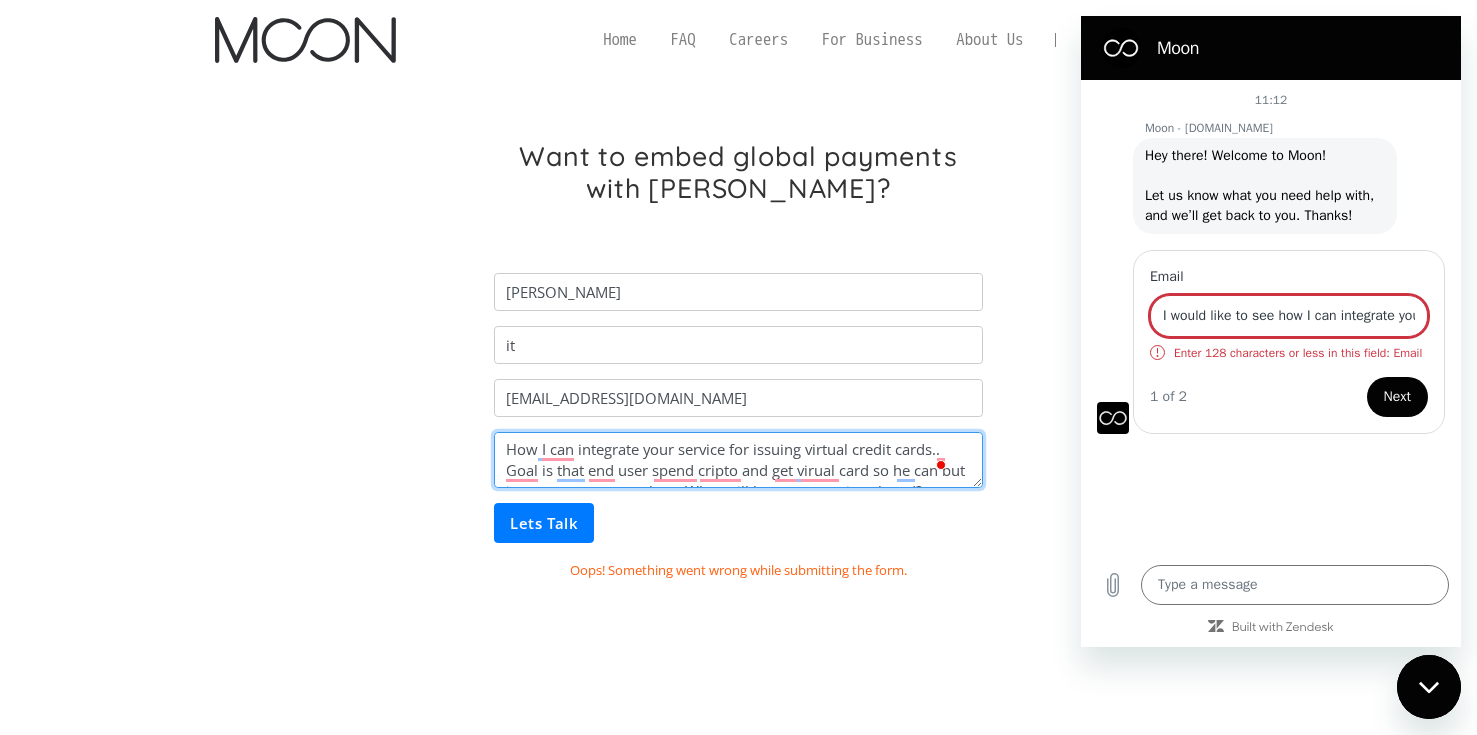 type on "How I can integrate your service for issuing virtual credit cards.. Goal is that end user spend cripto and get virual card so he can but item on amazon or ebay.. What will be name on virtual card?" 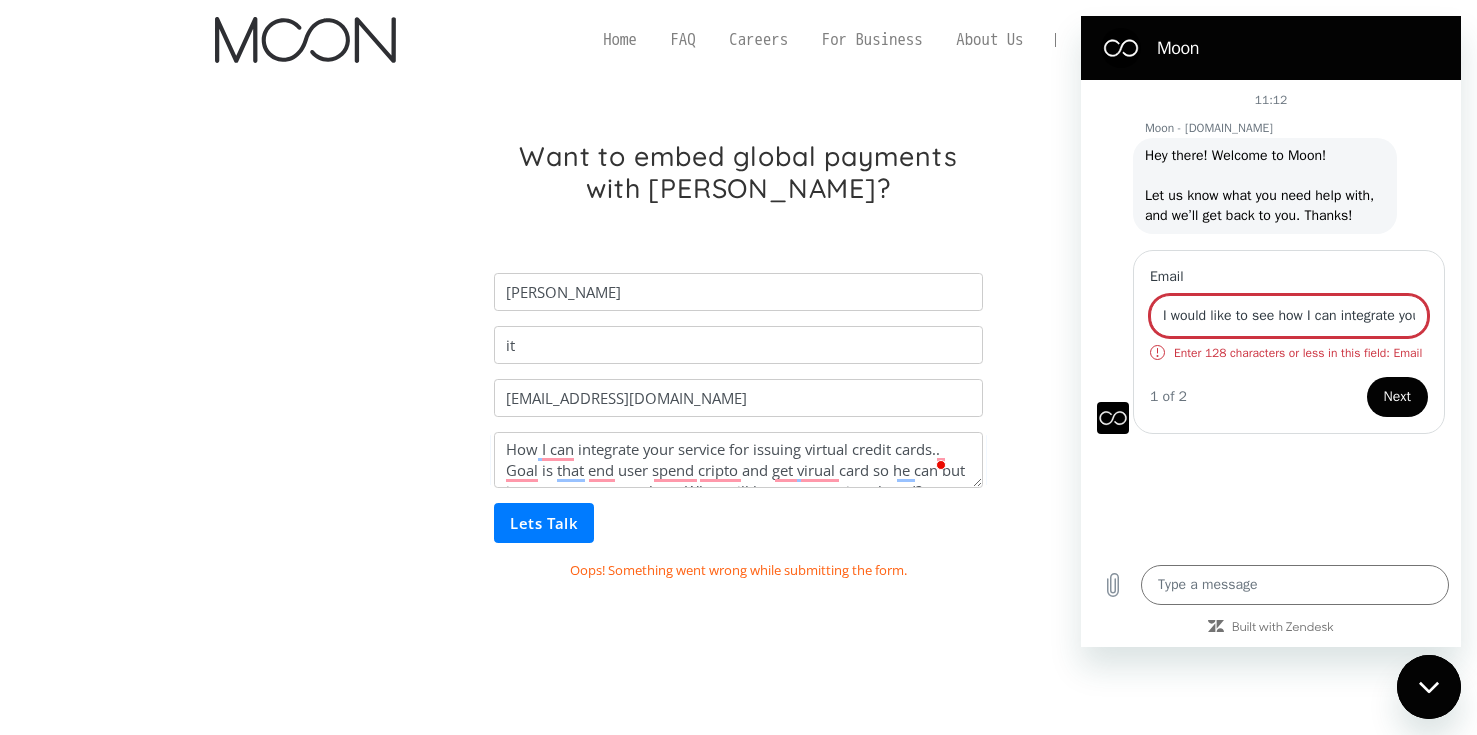click on "Lets Talk" at bounding box center (543, 523) 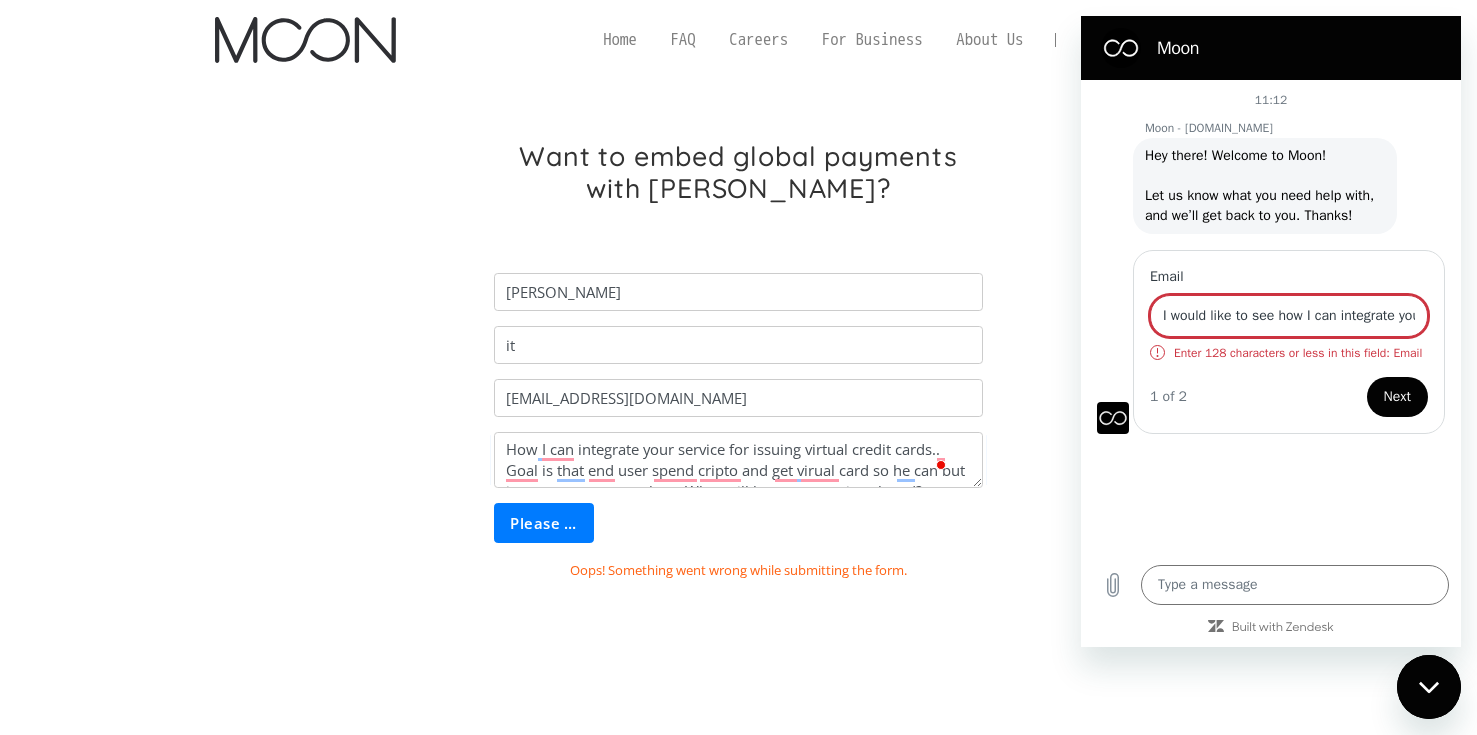 type on "Lets Talk" 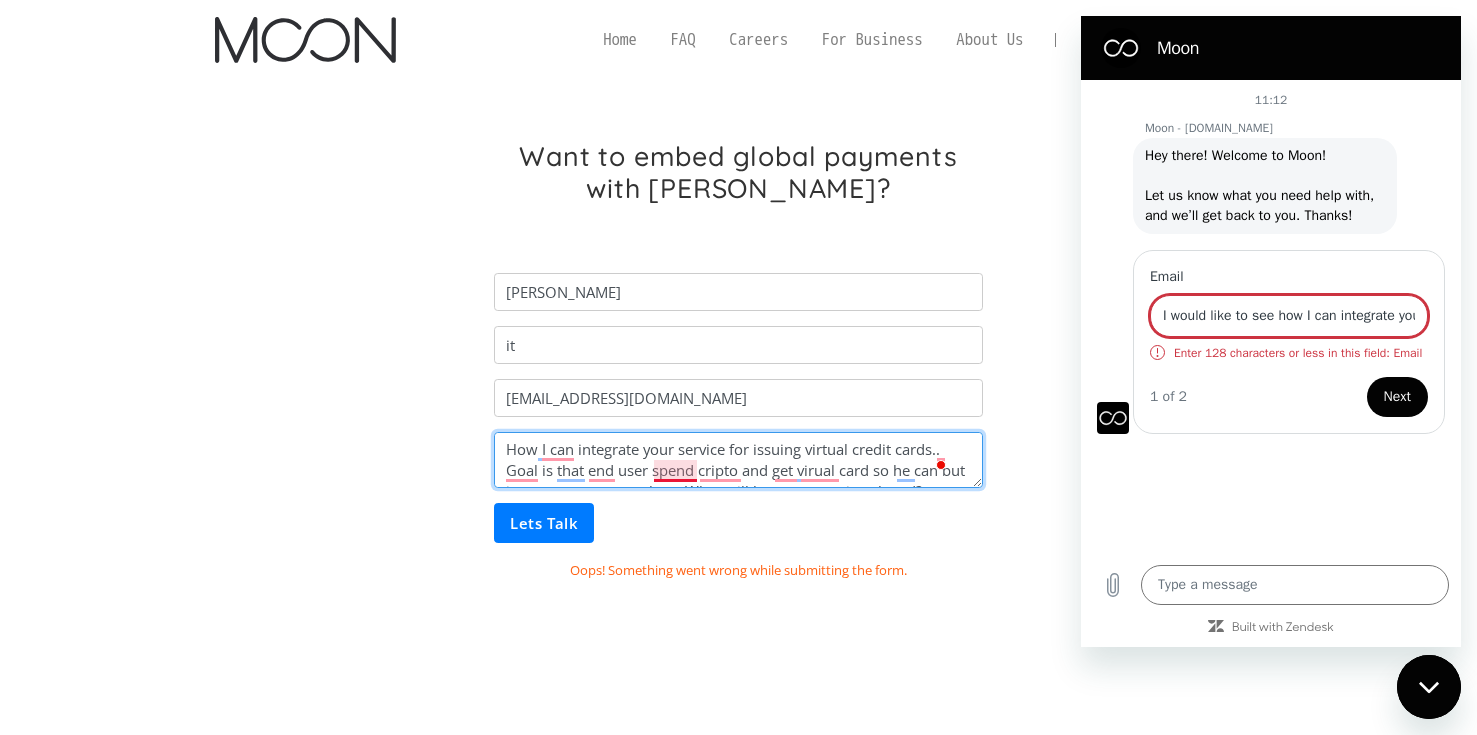 click on "How I can integrate your service for issuing virtual credit cards.. Goal is that end user spend cripto and get virual card so he can but item on amazon or ebay.. What will be name on virtual card?" at bounding box center [738, 460] 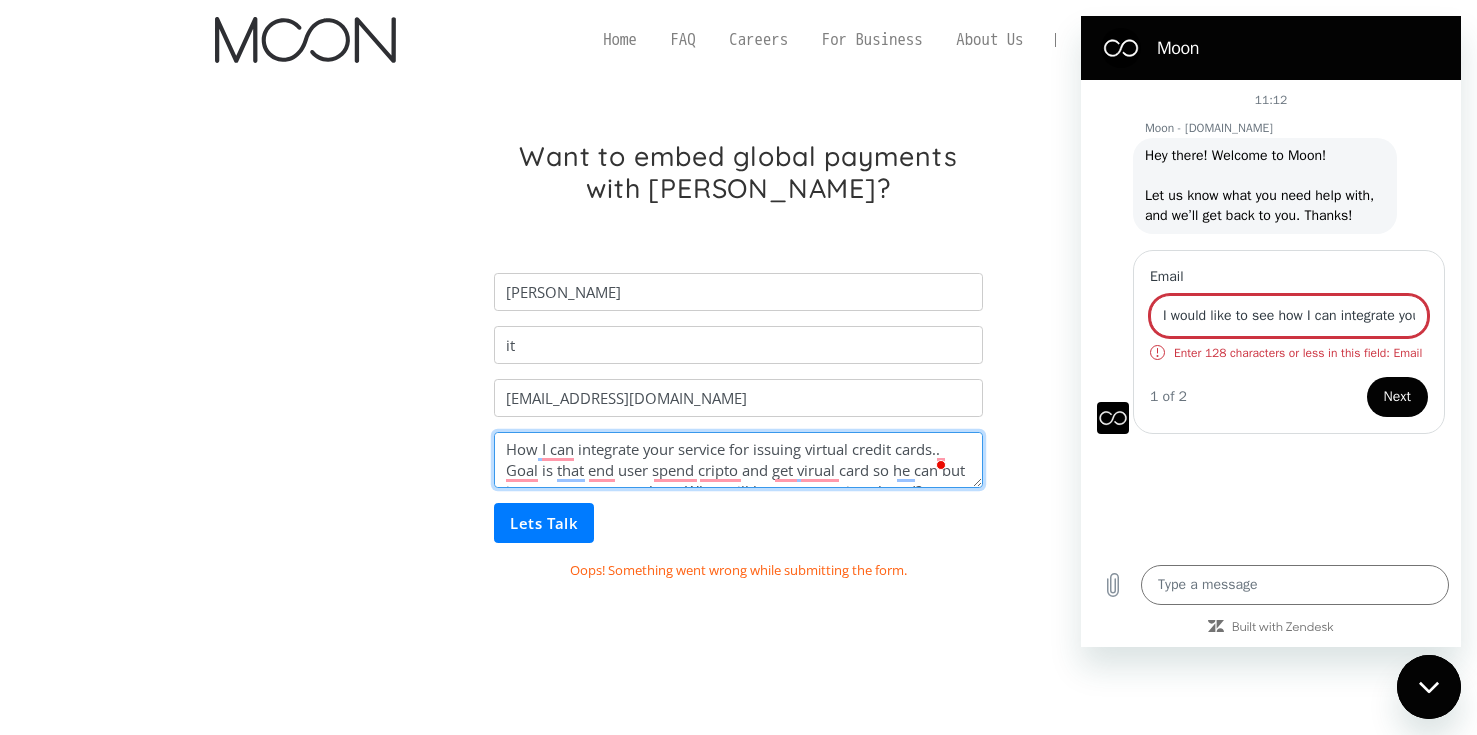 click on "How I can integrate your service for issuing virtual credit cards.. Goal is that end user spend cripto and get virual card so he can but item on amazon or ebay.. What will be name on virtual card?" at bounding box center (738, 460) 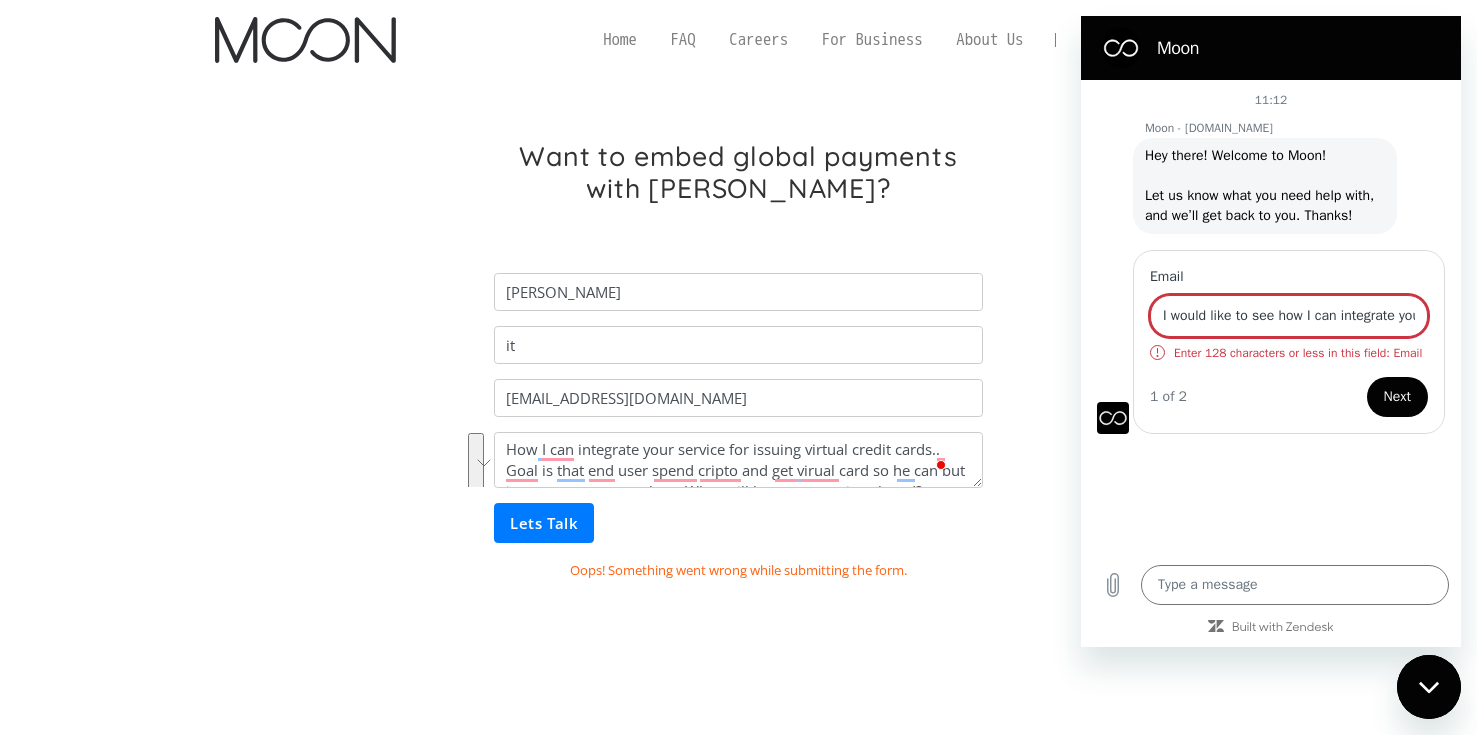click on "I would like to see how I can integrate your service for issuing virtual credit cards.. Goal is that end user spend cripto and get virual card so he can but item on amazon or ebay.. What will be name on virtual card? How kyc going ?" at bounding box center [1289, 316] 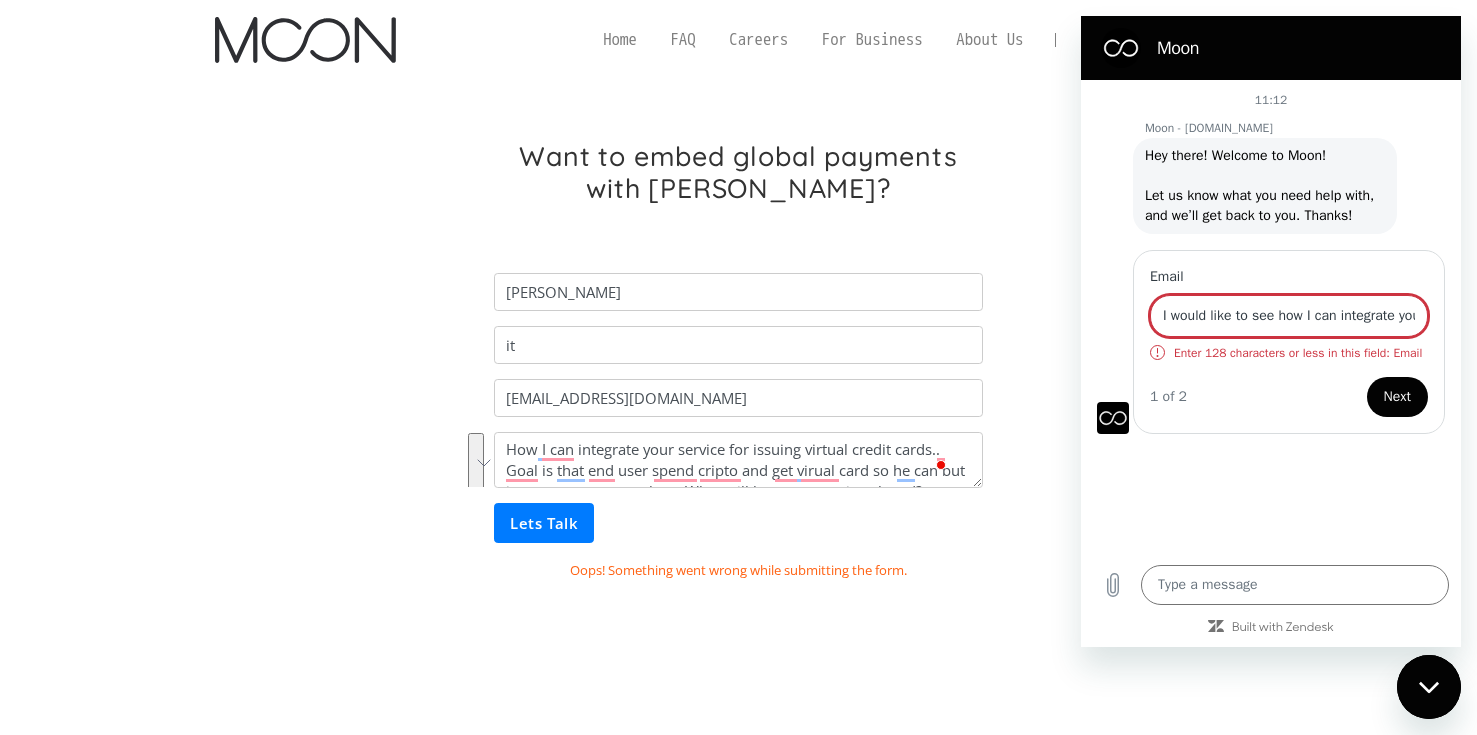 click on "I would like to see how I can integrate your service for issuing virtual credit cards.. Goal is that end user spend cripto and get virual card so he can but item on amazon or ebay.. What will be name on virtual card? How kyc going ?" at bounding box center (1289, 316) 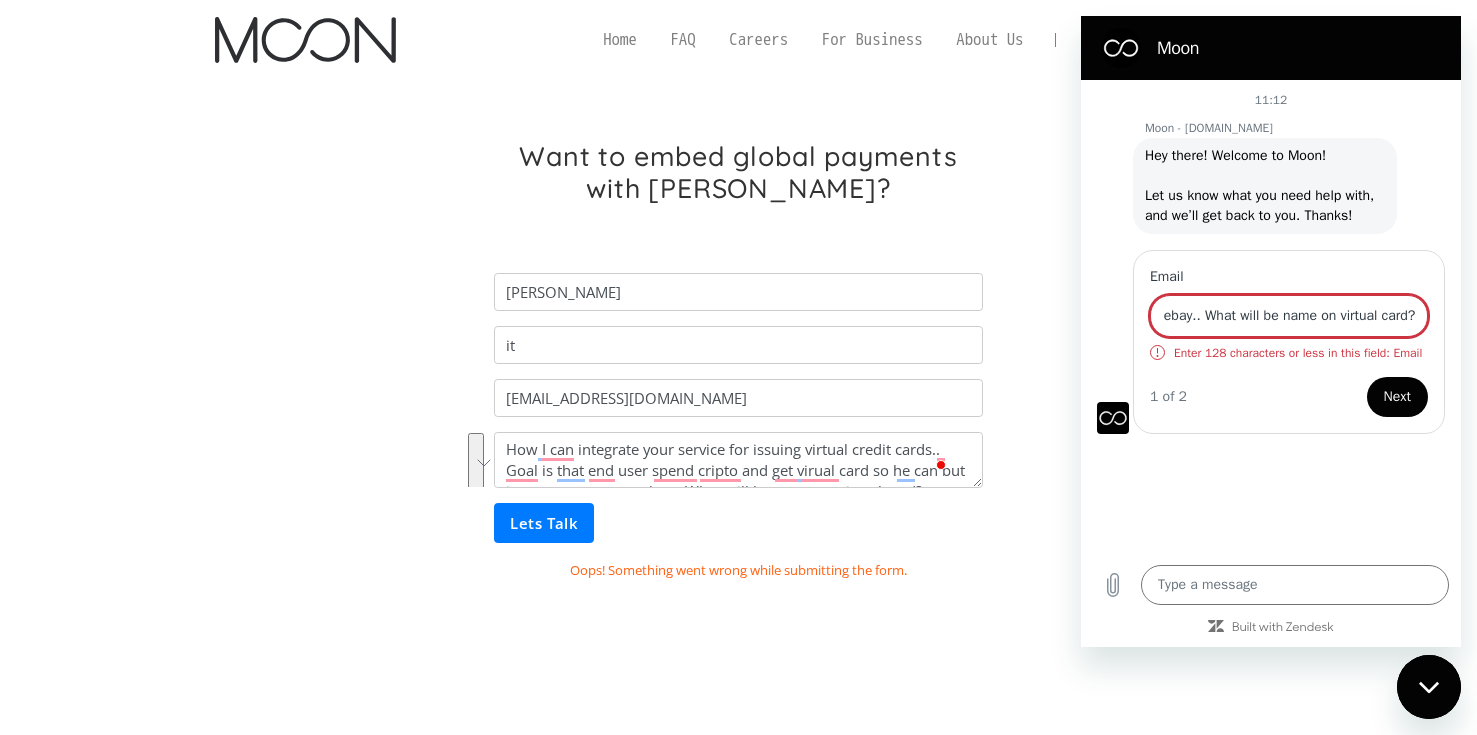 drag, startPoint x: 1192, startPoint y: 334, endPoint x: 1492, endPoint y: 302, distance: 301.70184 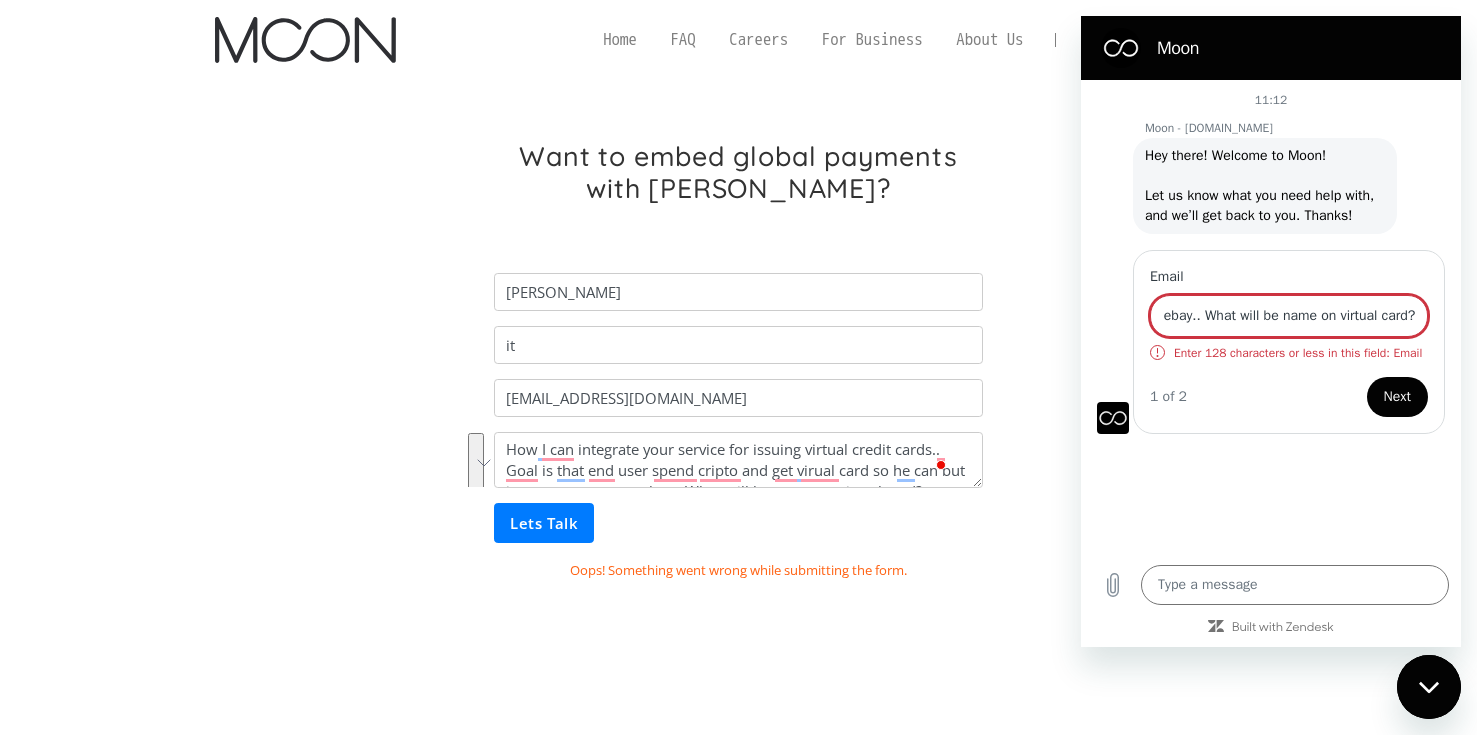drag, startPoint x: 1416, startPoint y: 346, endPoint x: 1207, endPoint y: 337, distance: 209.1937 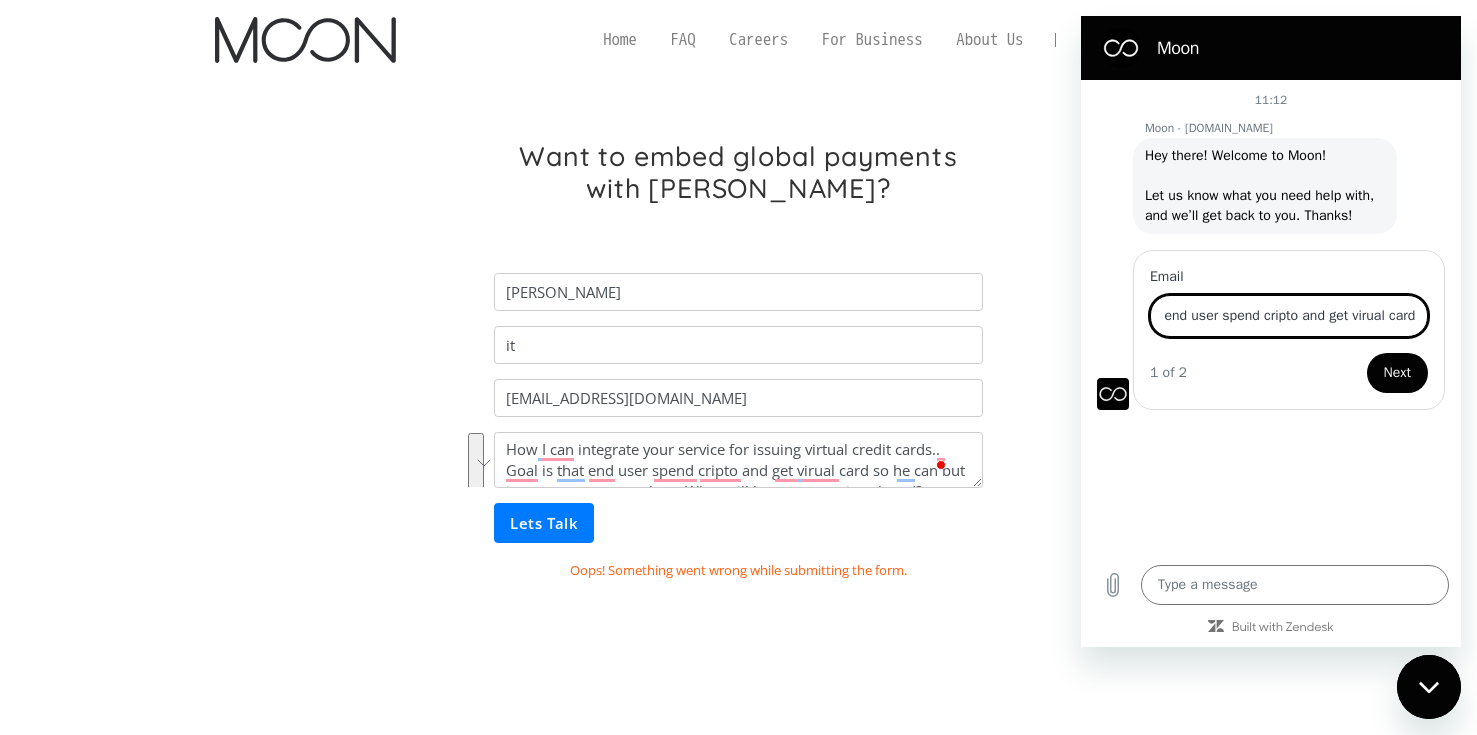 click on "How I can integrate your service for issuing virtual credit cards.. Goal is that end user spend cripto and get virual card" at bounding box center [1289, 316] 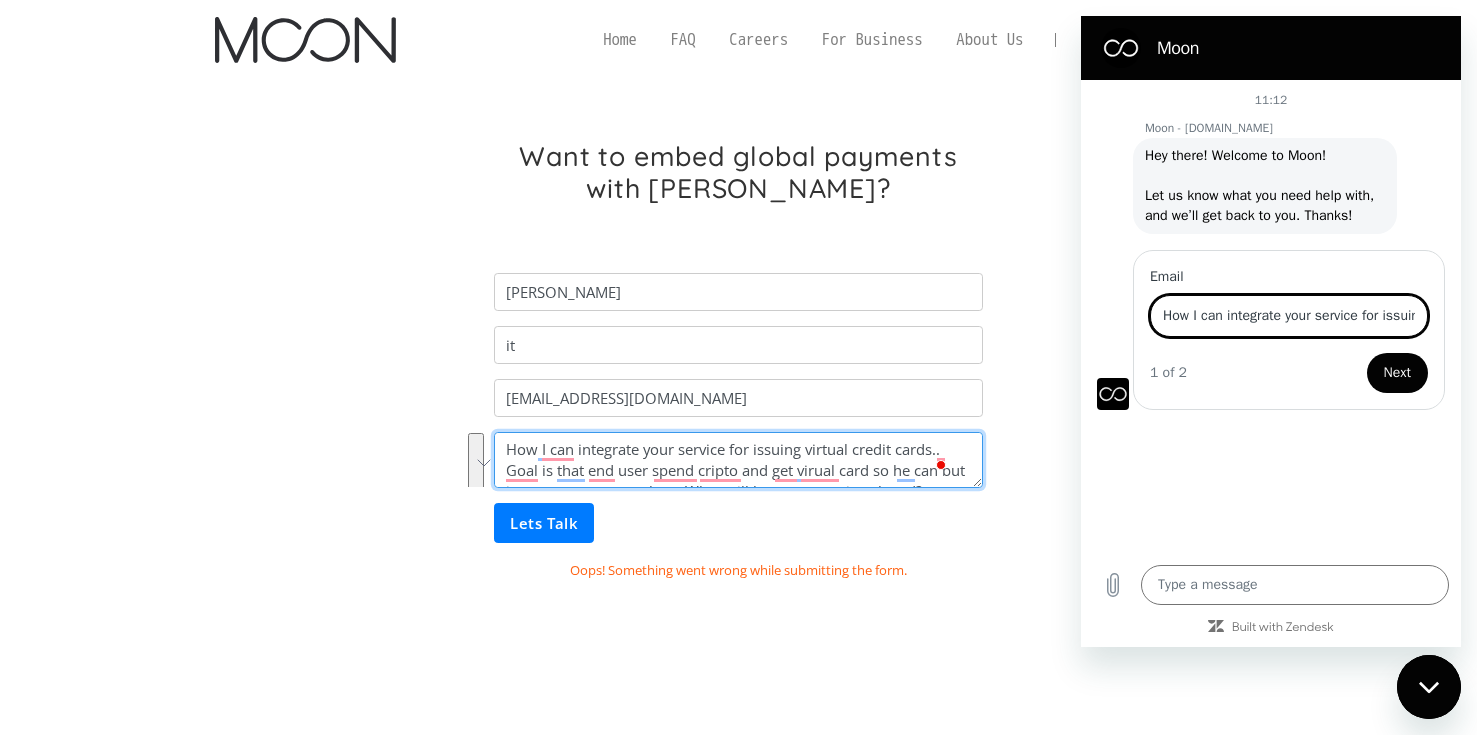 click on "How I can integrate your service for issuing virtual credit cards.. Goal is that end user spend cripto and get virual card so he can but item on amazon or ebay.. What will be name on virtual card?" at bounding box center [738, 460] 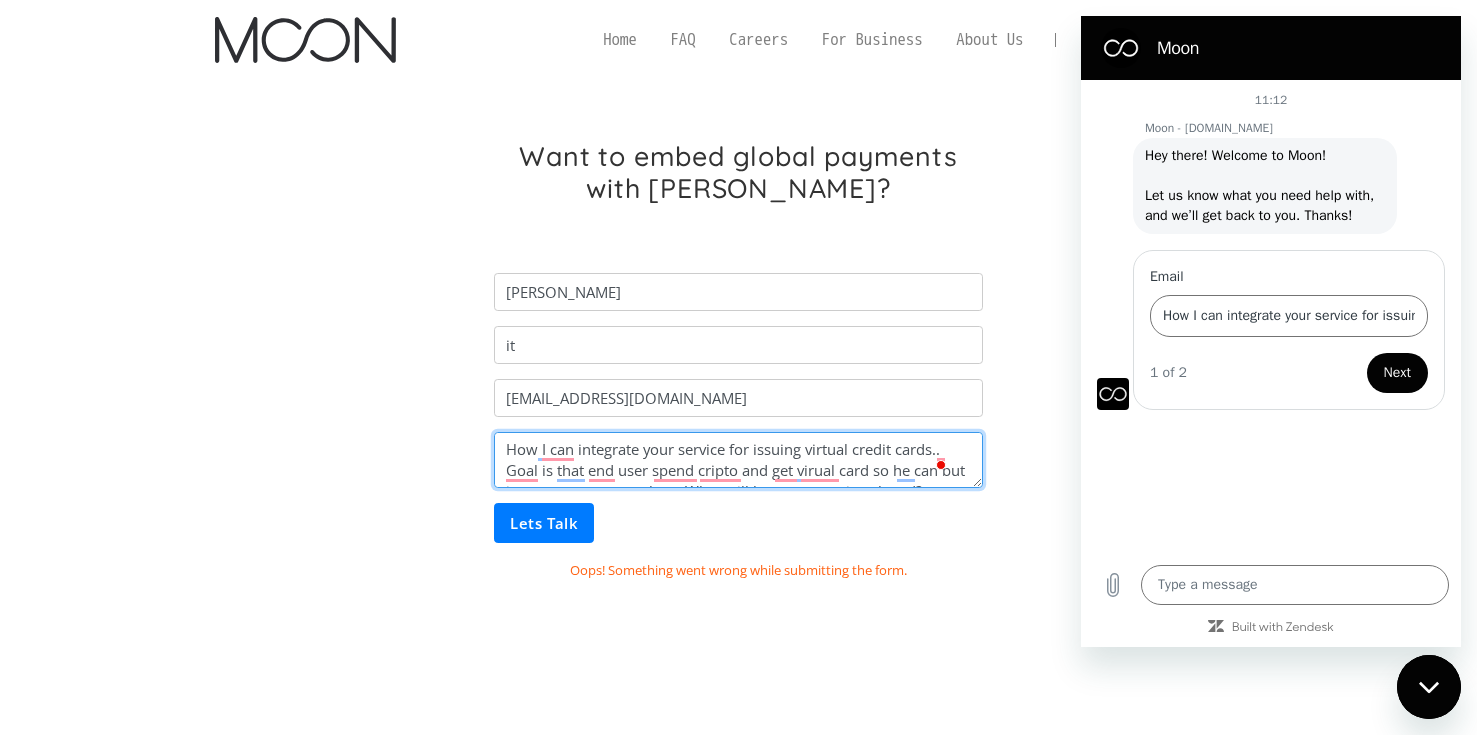click on "How I can integrate your service for issuing virtual credit cards.. Goal is that end user spend cripto and get virual card so he can but item on amazon or ebay.. What will be name on virtual card?" at bounding box center (738, 460) 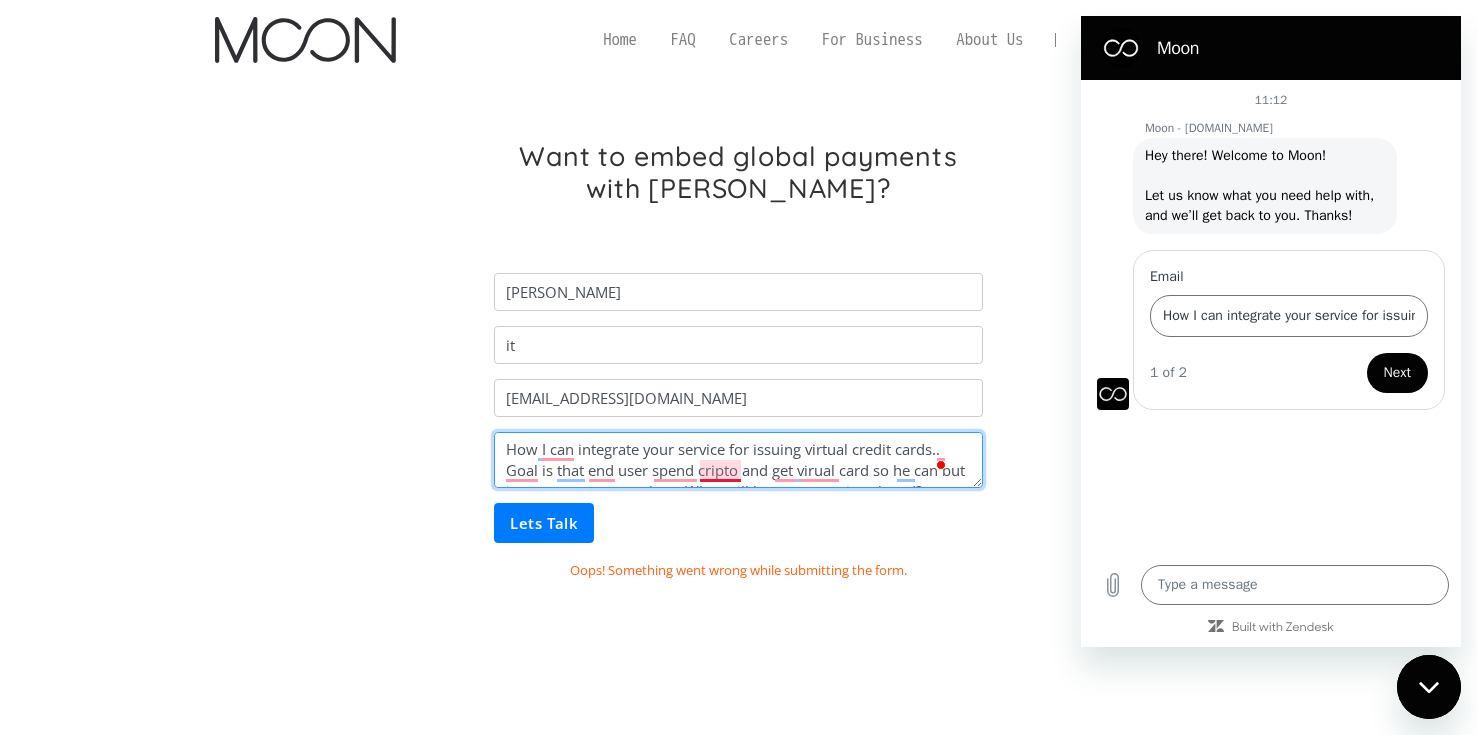 click on "How I can integrate your service for issuing virtual credit cards.. Goal is that end user spend cripto and get virual card so he can but item on amazon or ebay.. What will be name on virtual card?" at bounding box center [738, 460] 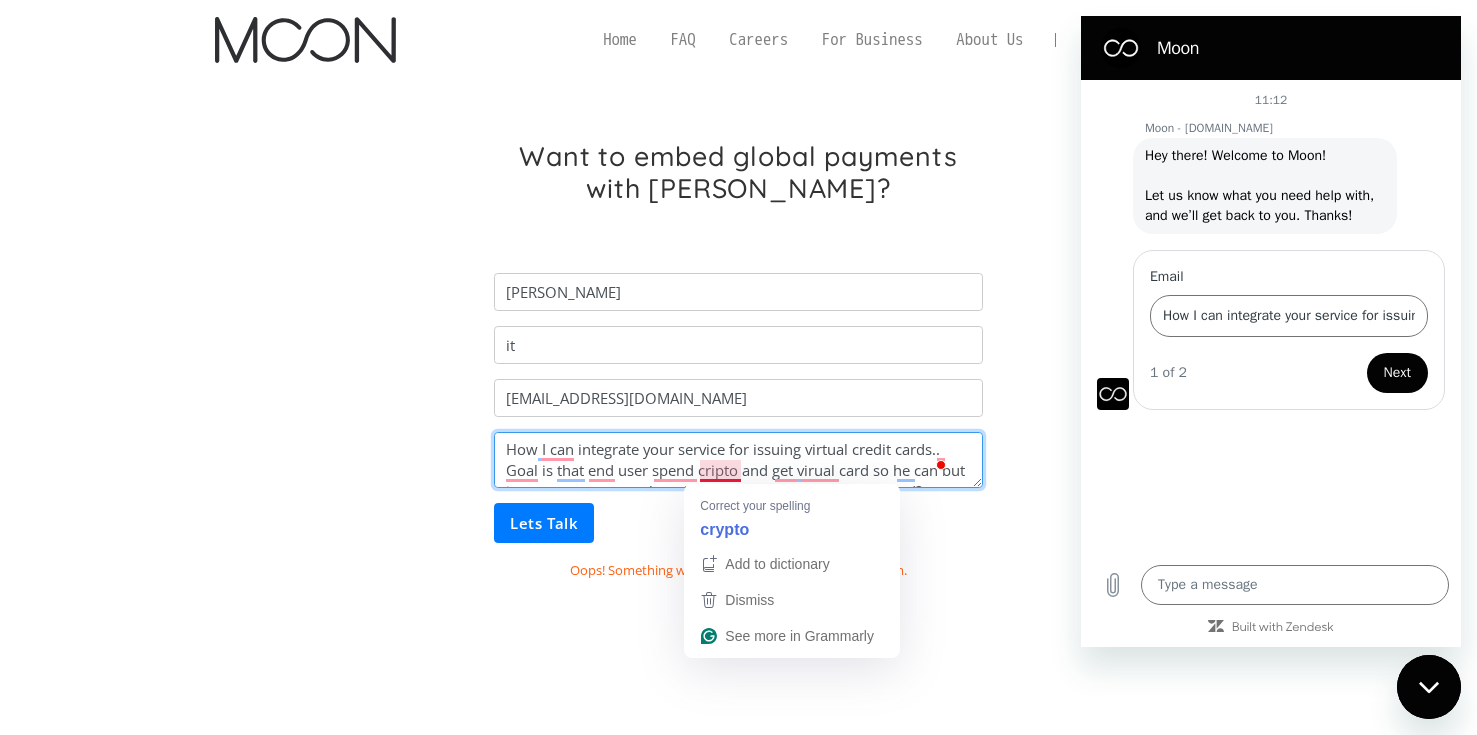 click on "How I can integrate your service for issuing virtual credit cards.. Goal is that end user spend cripto and get virual card so he can but item on amazon or ebay.. What will be name on virtual card?" at bounding box center (738, 460) 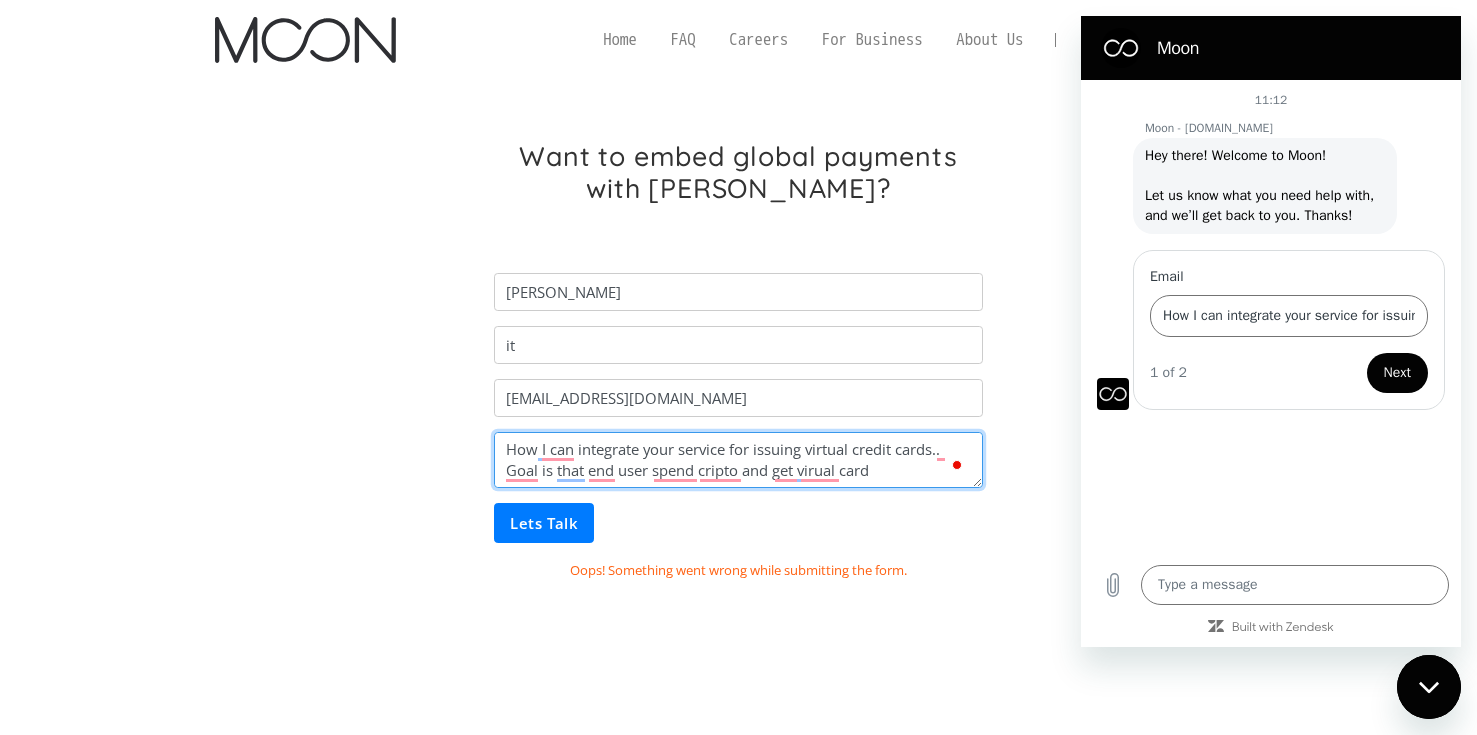 type on "How I can integrate your service for issuing virtual credit cards.. Goal is that end user spend cripto and get virual card" 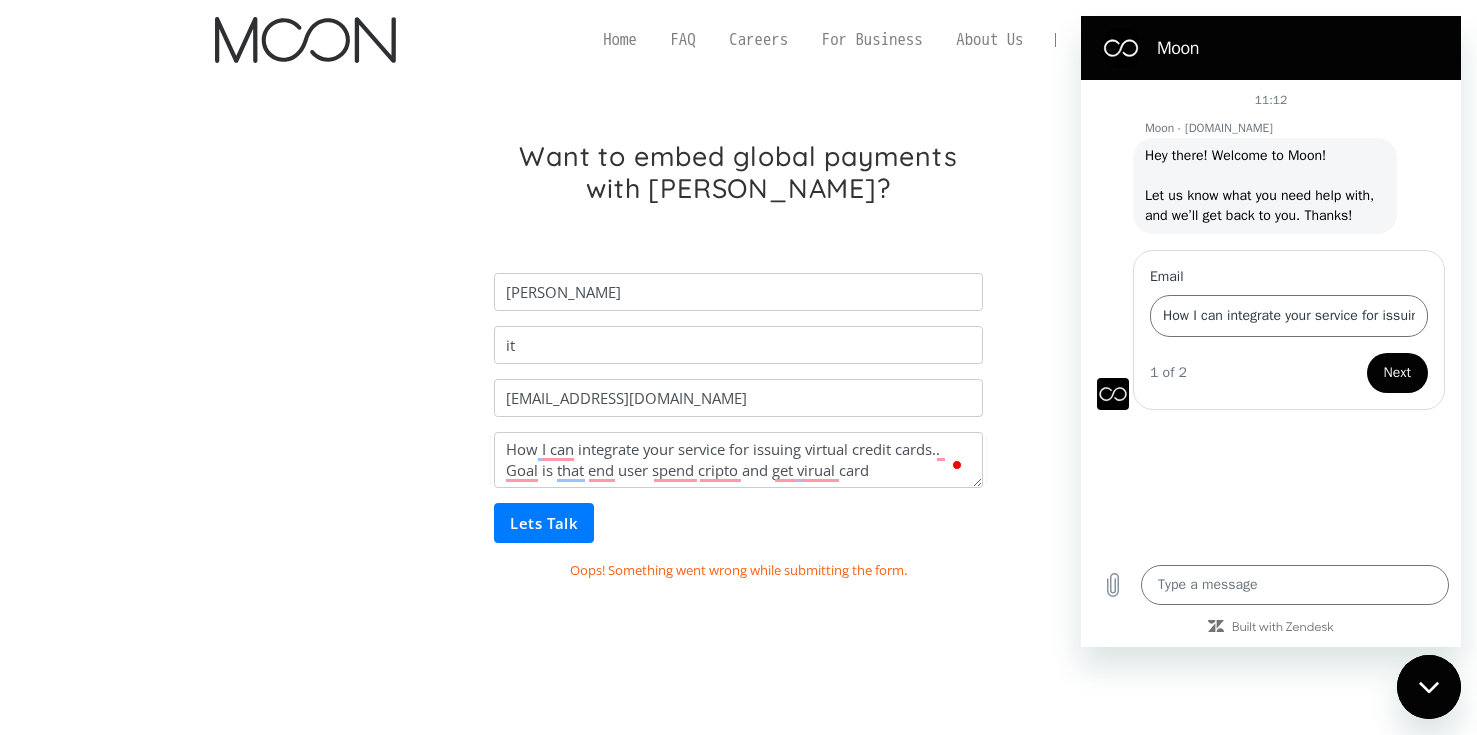 click on "Lets Talk" at bounding box center (543, 523) 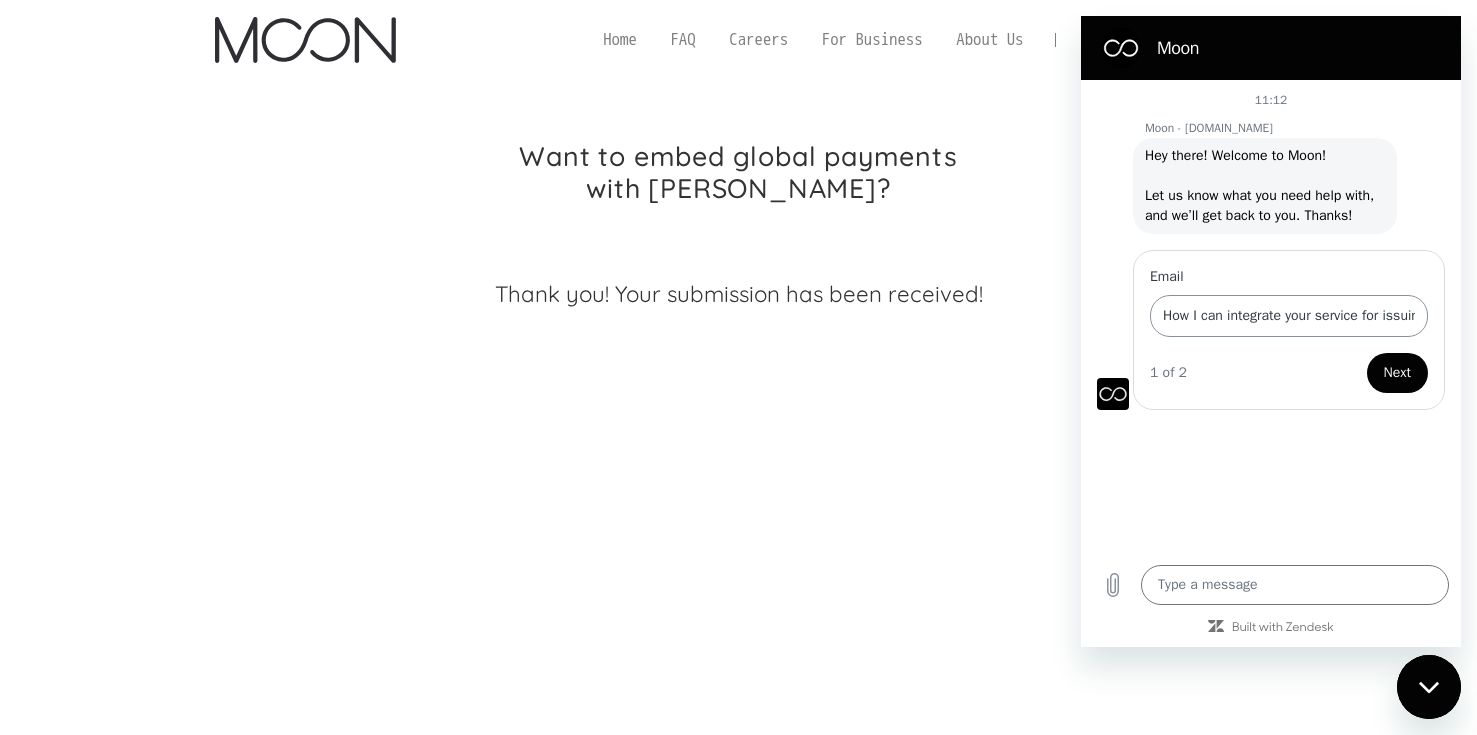 click on "How I can integrate your service for issuing virtual credit cards.. Goal is that end user spend cripto and get virual card" at bounding box center (1289, 316) 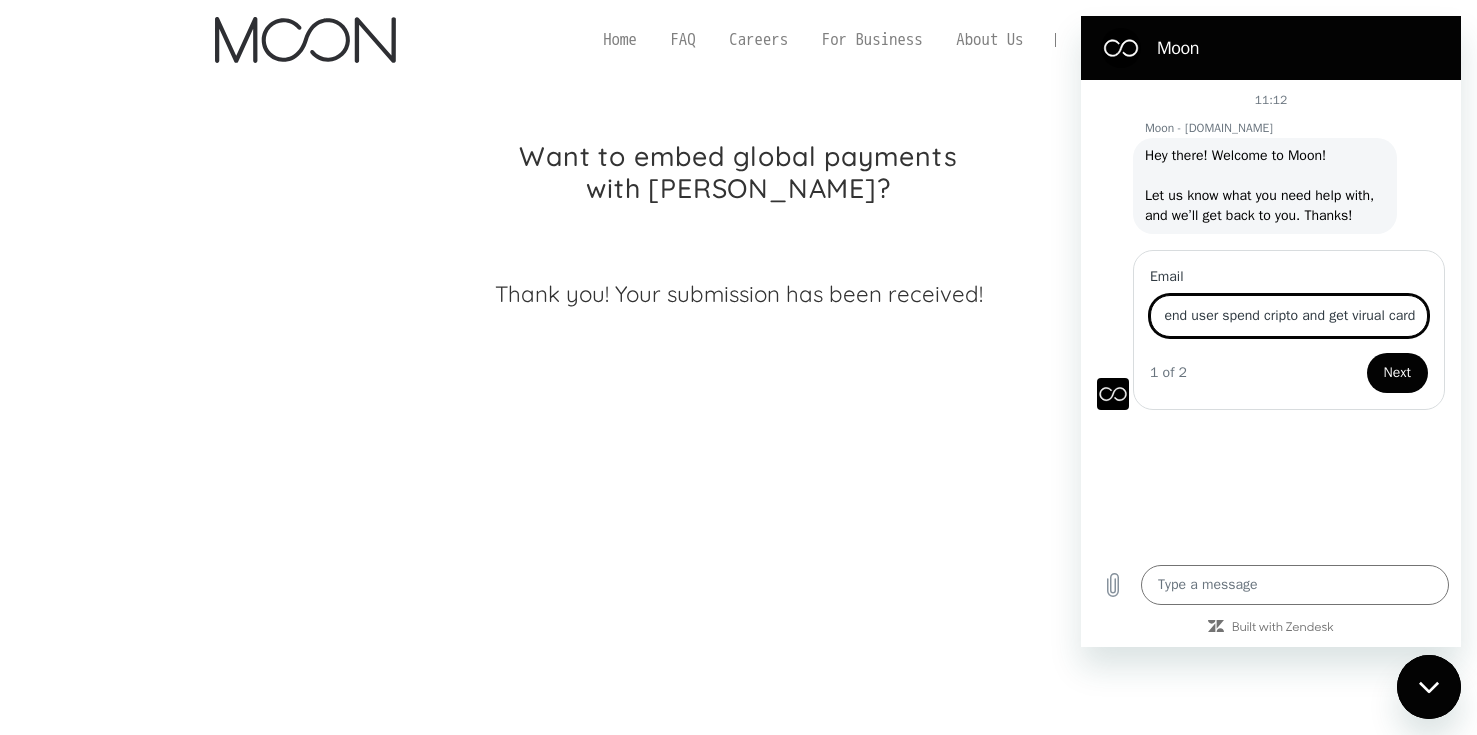 drag, startPoint x: 1287, startPoint y: 336, endPoint x: 1450, endPoint y: 338, distance: 163.01227 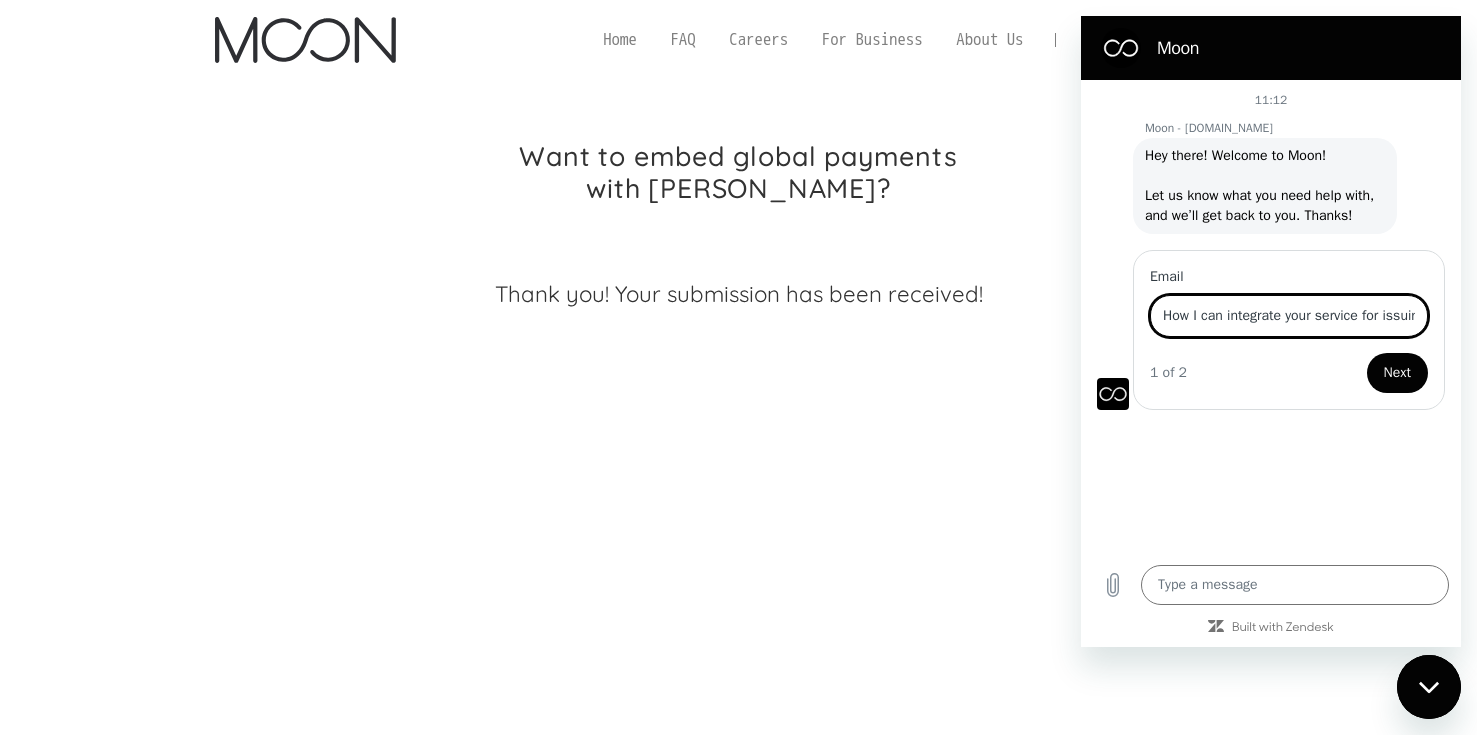 click on "Want to embed global payments with [PERSON_NAME]? [PERSON_NAME] it [PERSON_NAME][EMAIL_ADDRESS][DOMAIN_NAME] How I can integrate your service for issuing virtual credit cards.. Goal is that end user spend cripto and get virual card Lets Talk Thank you! Your submission has been received! Oops! Something went wrong while submitting the form." at bounding box center [738, 818] 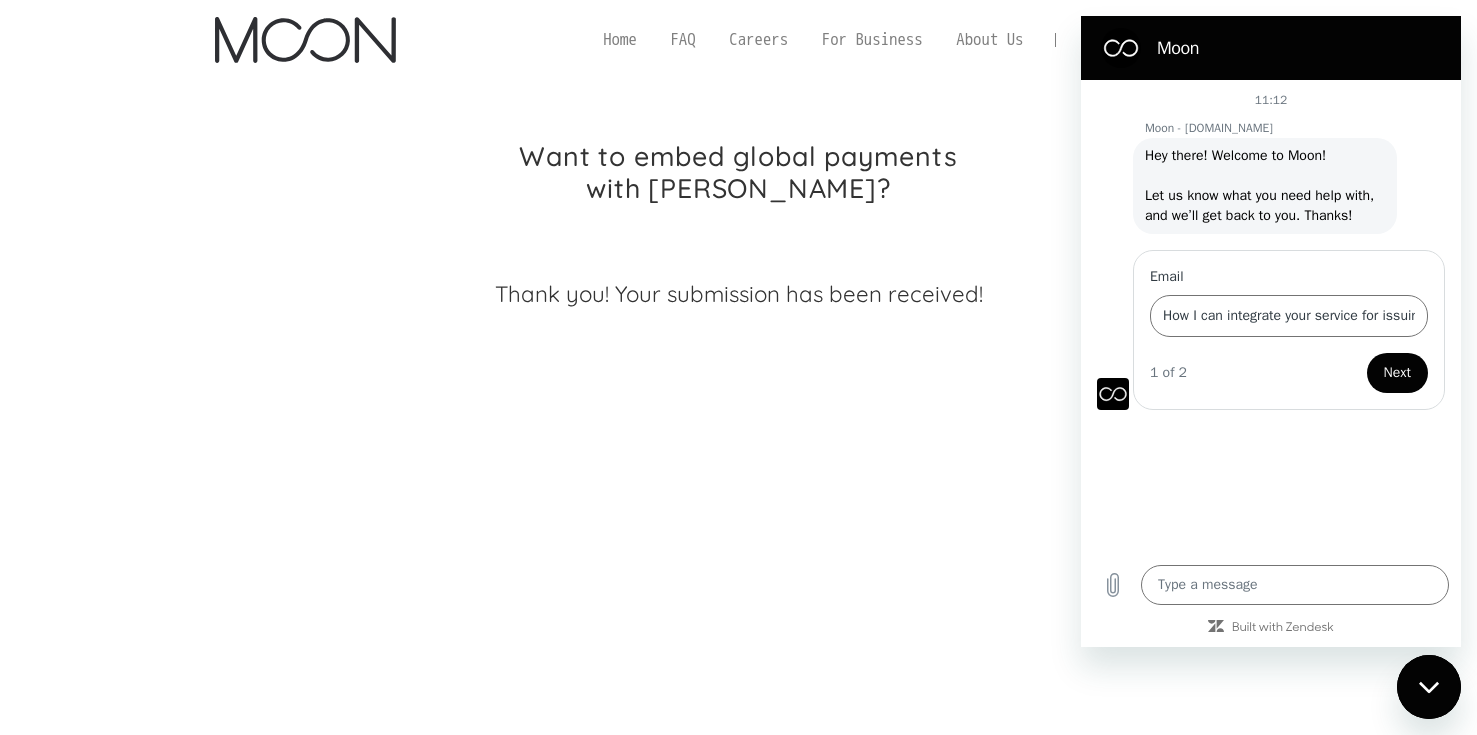 click on "Want to embed global payments with [PERSON_NAME]? [PERSON_NAME] it [PERSON_NAME][EMAIL_ADDRESS][DOMAIN_NAME] How I can integrate your service for issuing virtual credit cards.. Goal is that end user spend cripto and get virual card Lets Talk Thank you! Your submission has been received! Oops! Something went wrong while submitting the form." at bounding box center (738, 818) 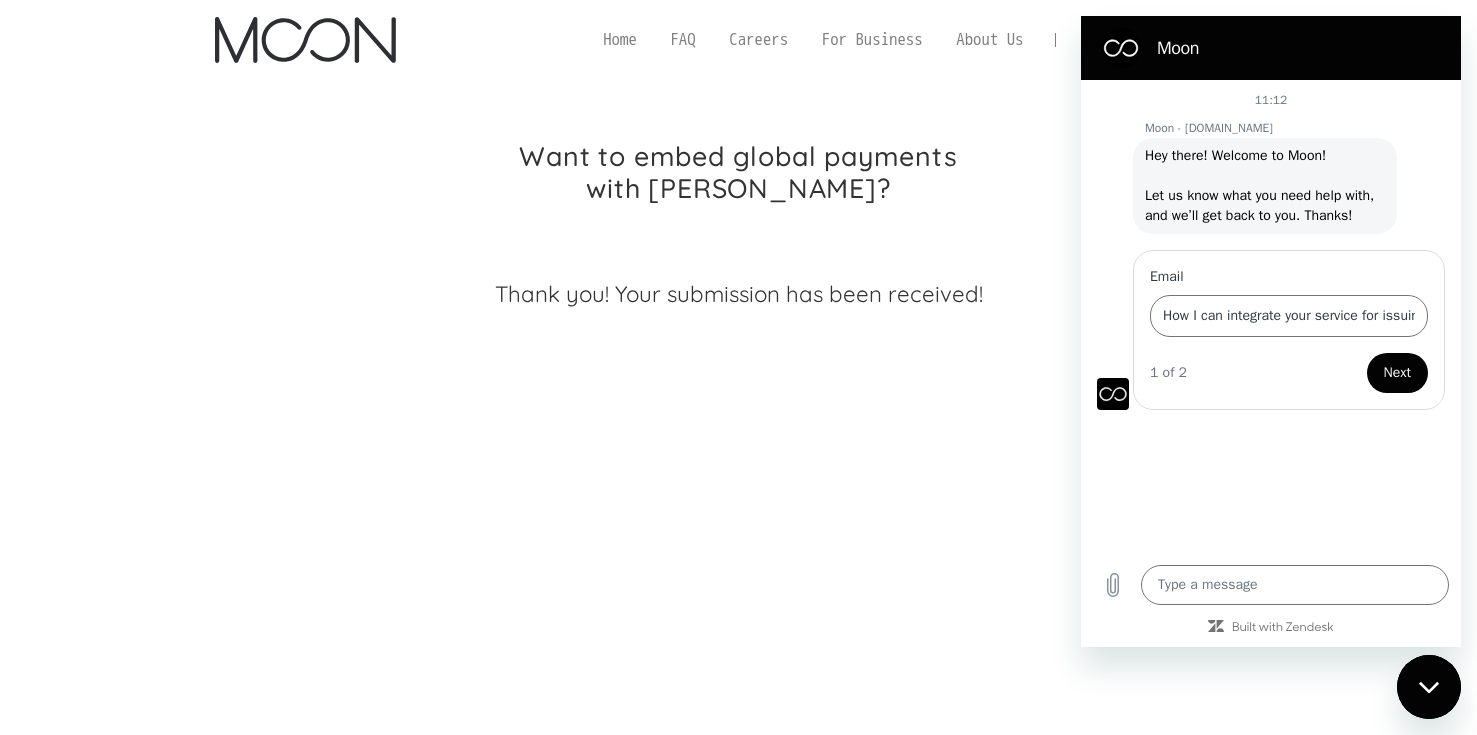 click at bounding box center [1429, 687] 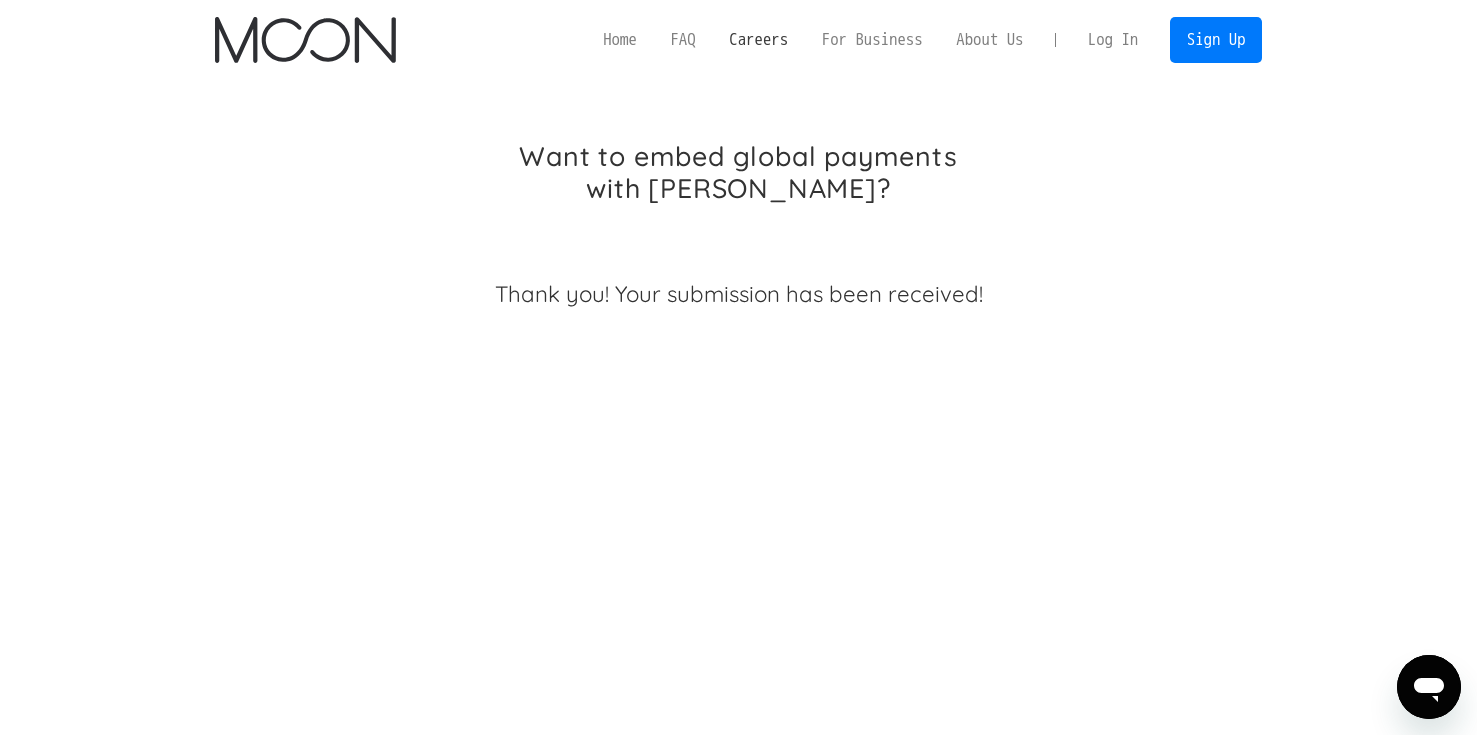 click on "Careers" at bounding box center (758, 39) 